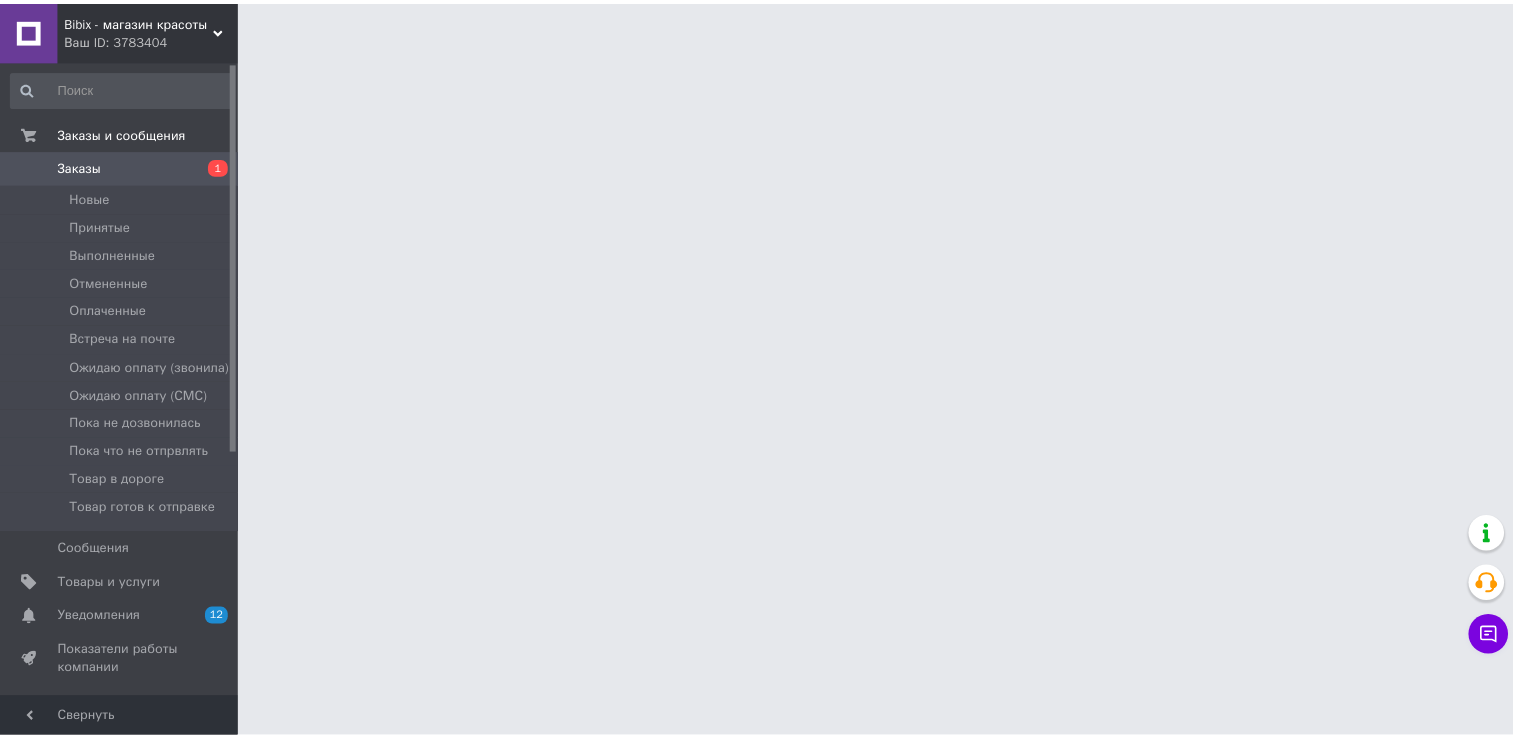 scroll, scrollTop: 0, scrollLeft: 0, axis: both 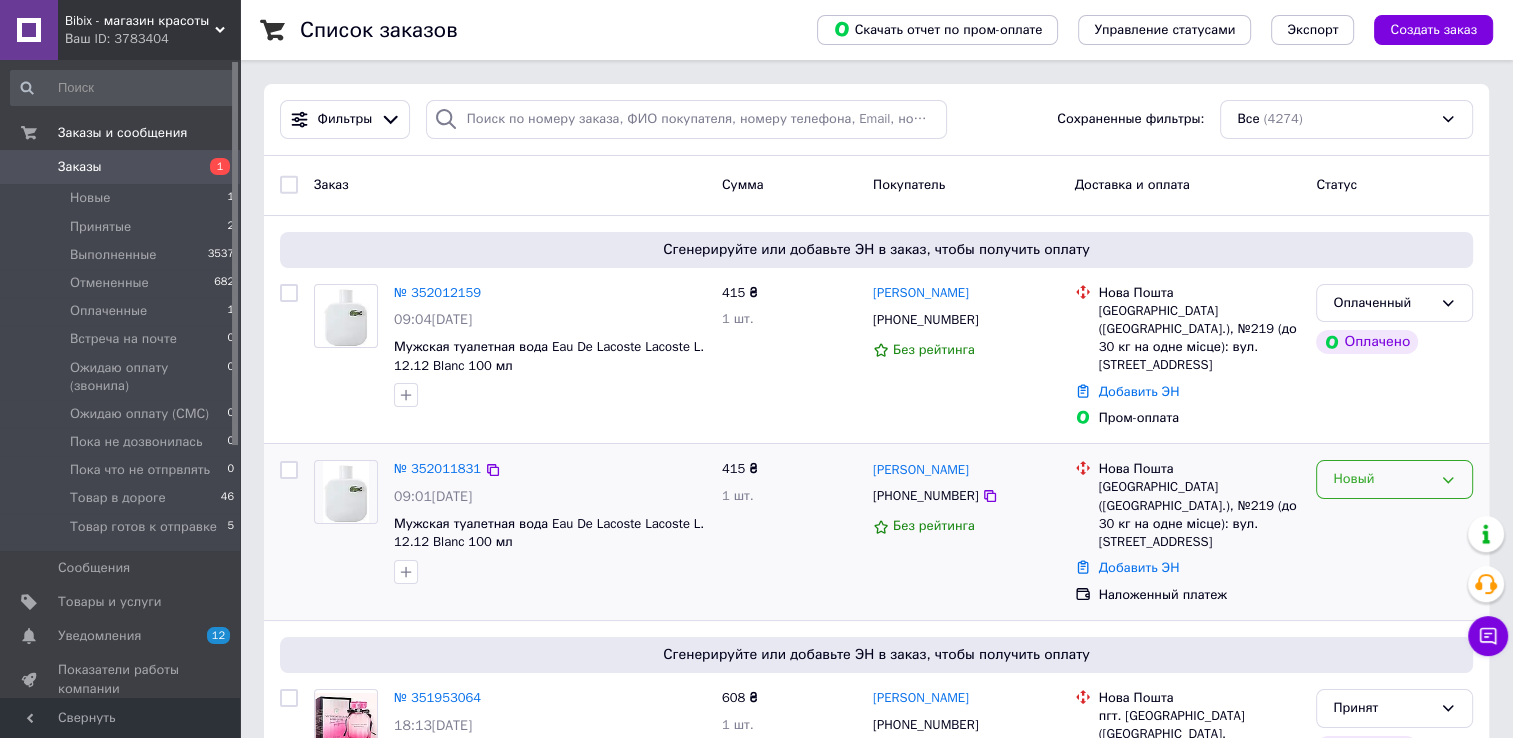 click on "Новый" at bounding box center (1382, 479) 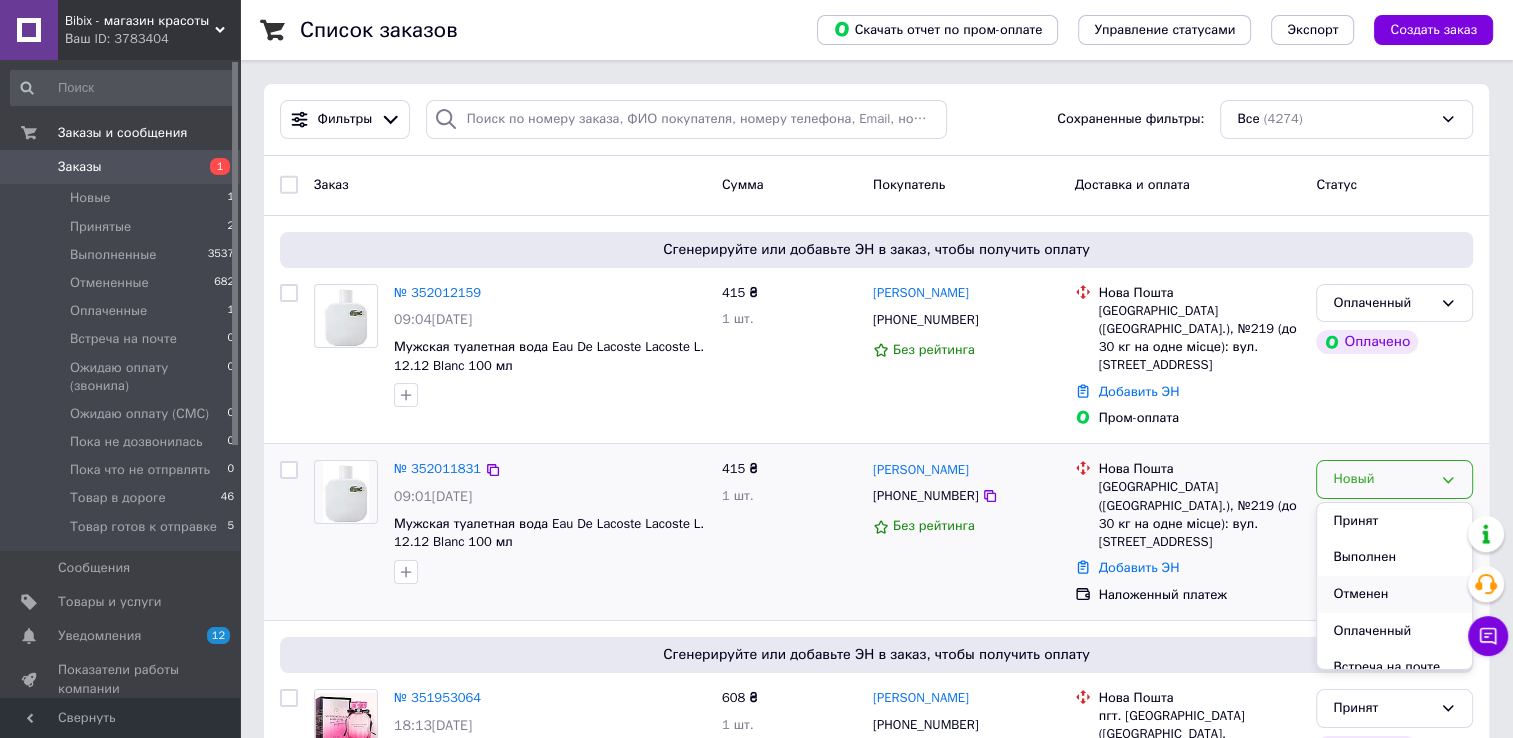 click on "Отменен" at bounding box center (1394, 594) 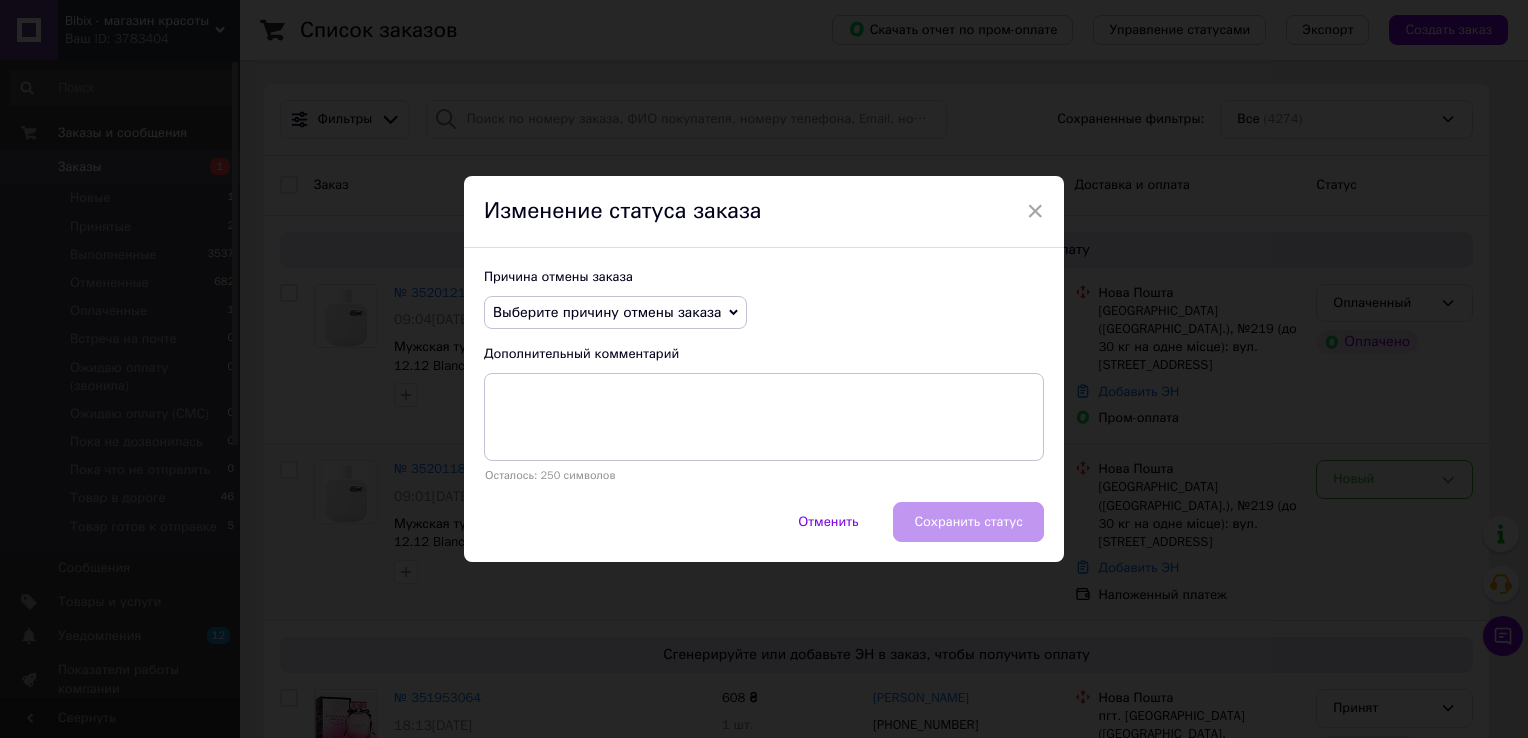 click on "Выберите причину отмены заказа" at bounding box center [607, 312] 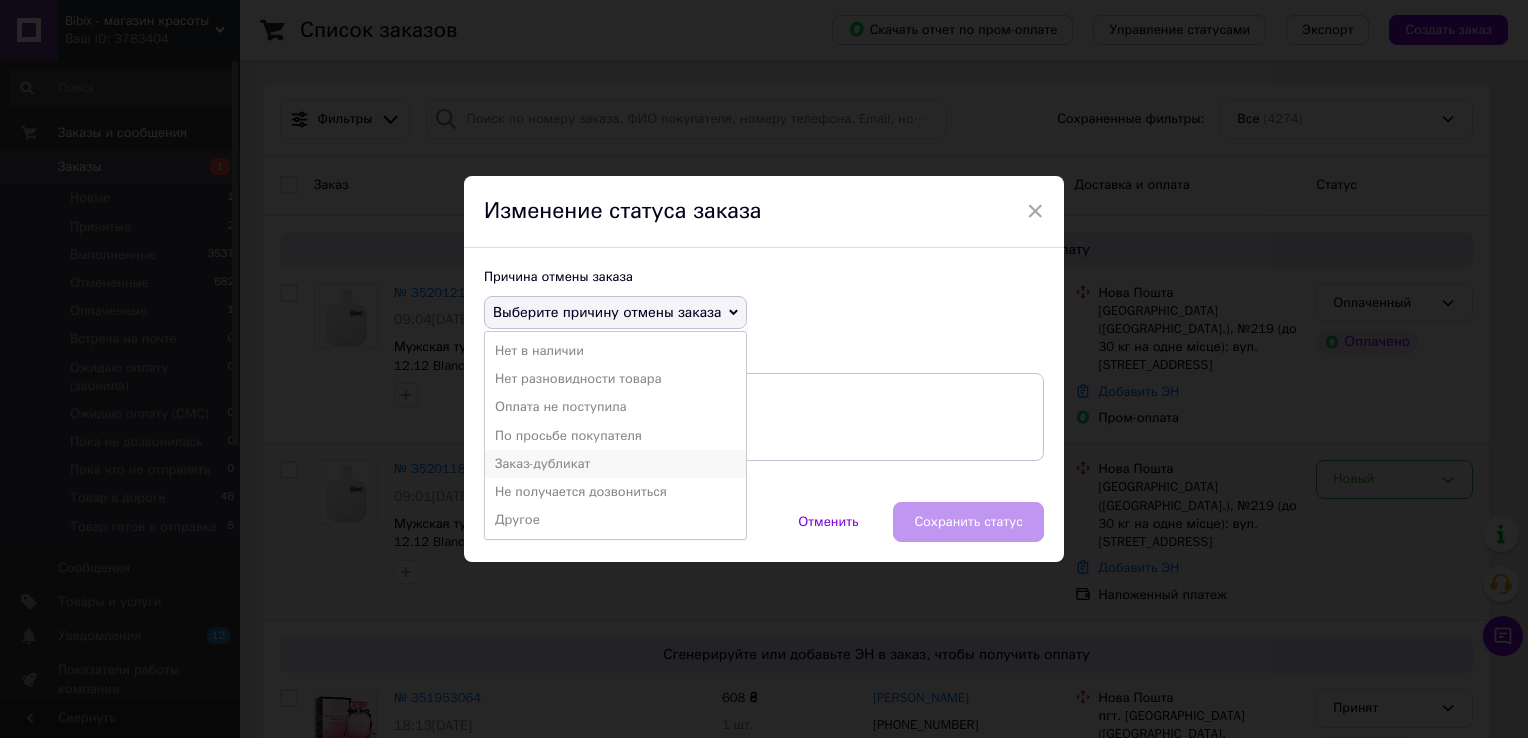 click on "Заказ-дубликат" at bounding box center [615, 464] 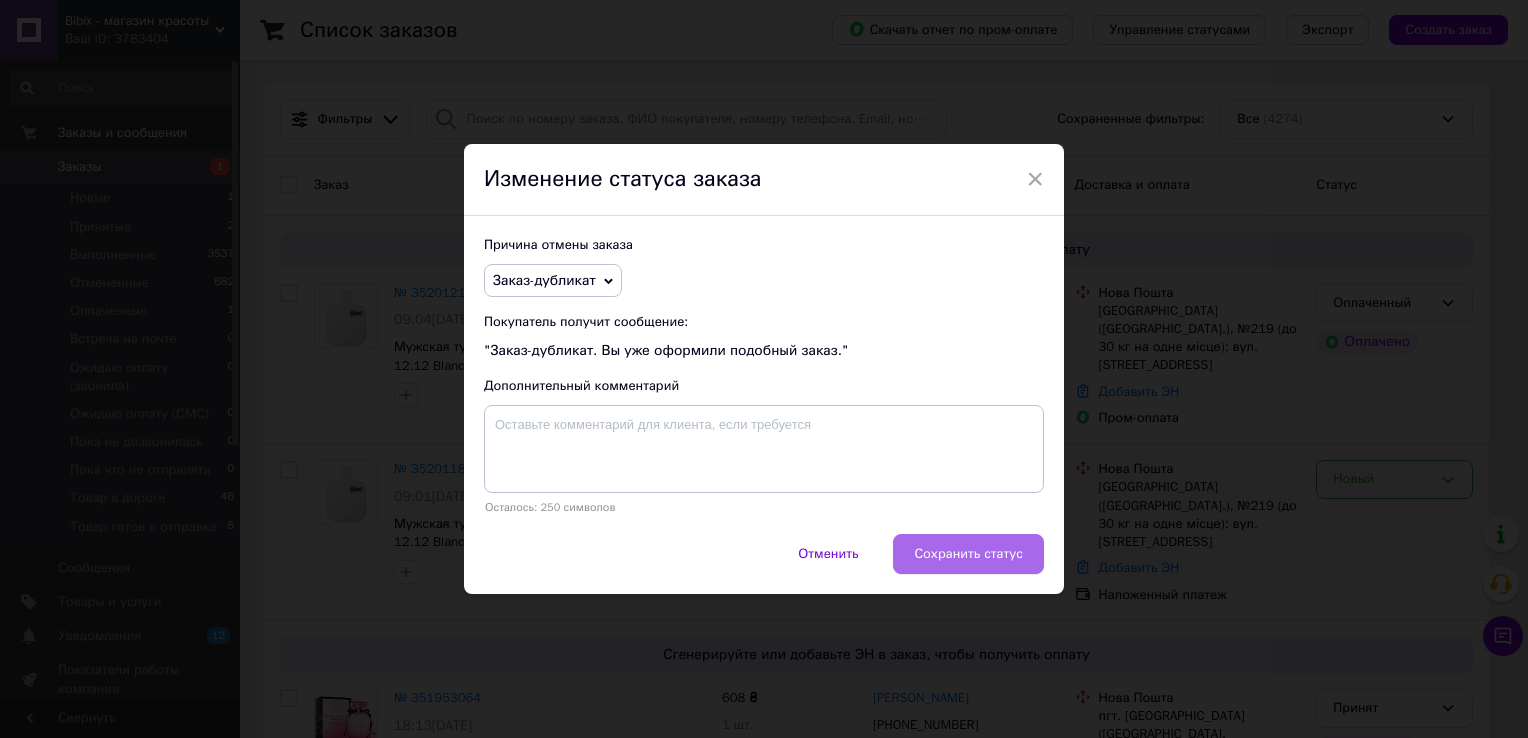 click on "Сохранить статус" at bounding box center (968, 554) 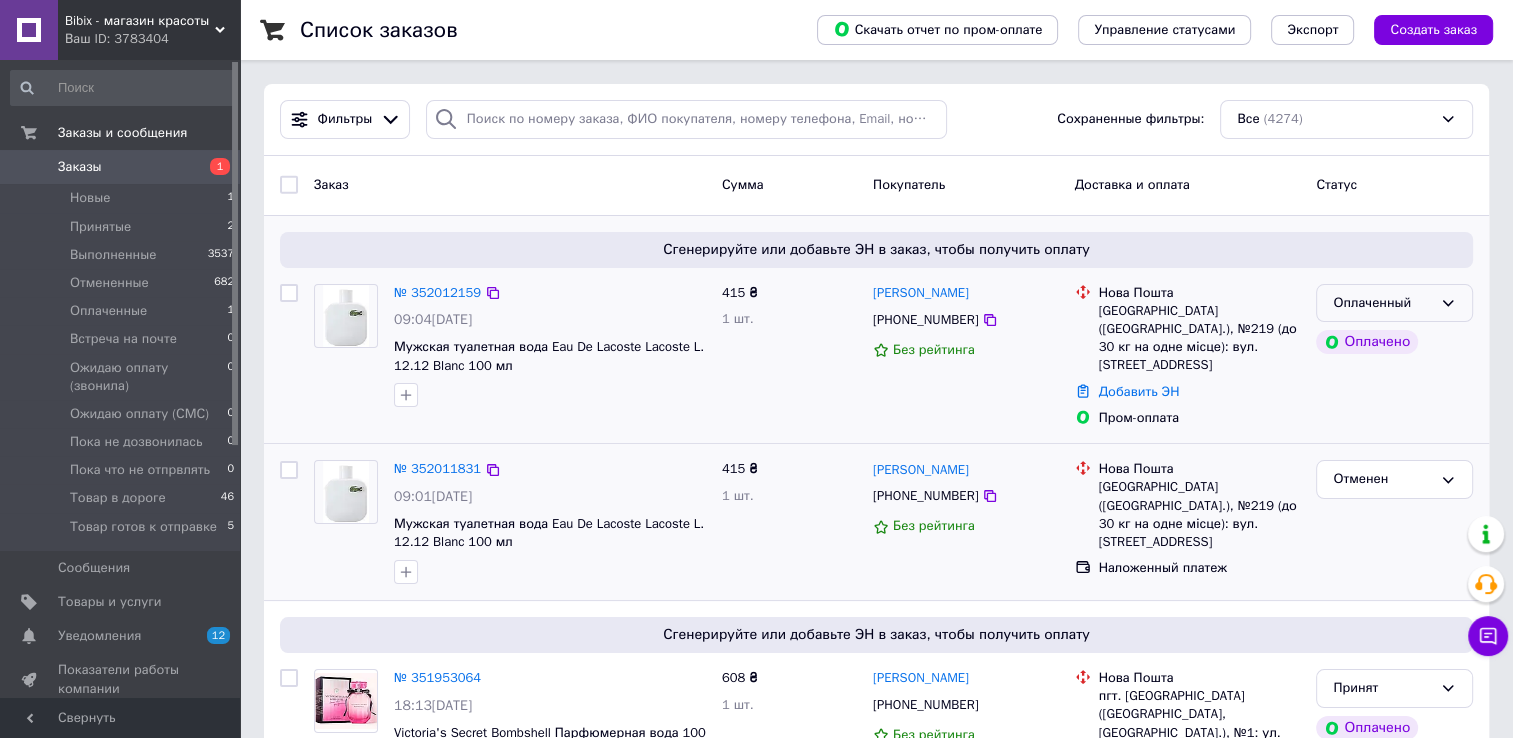 click on "Оплаченный" at bounding box center [1382, 303] 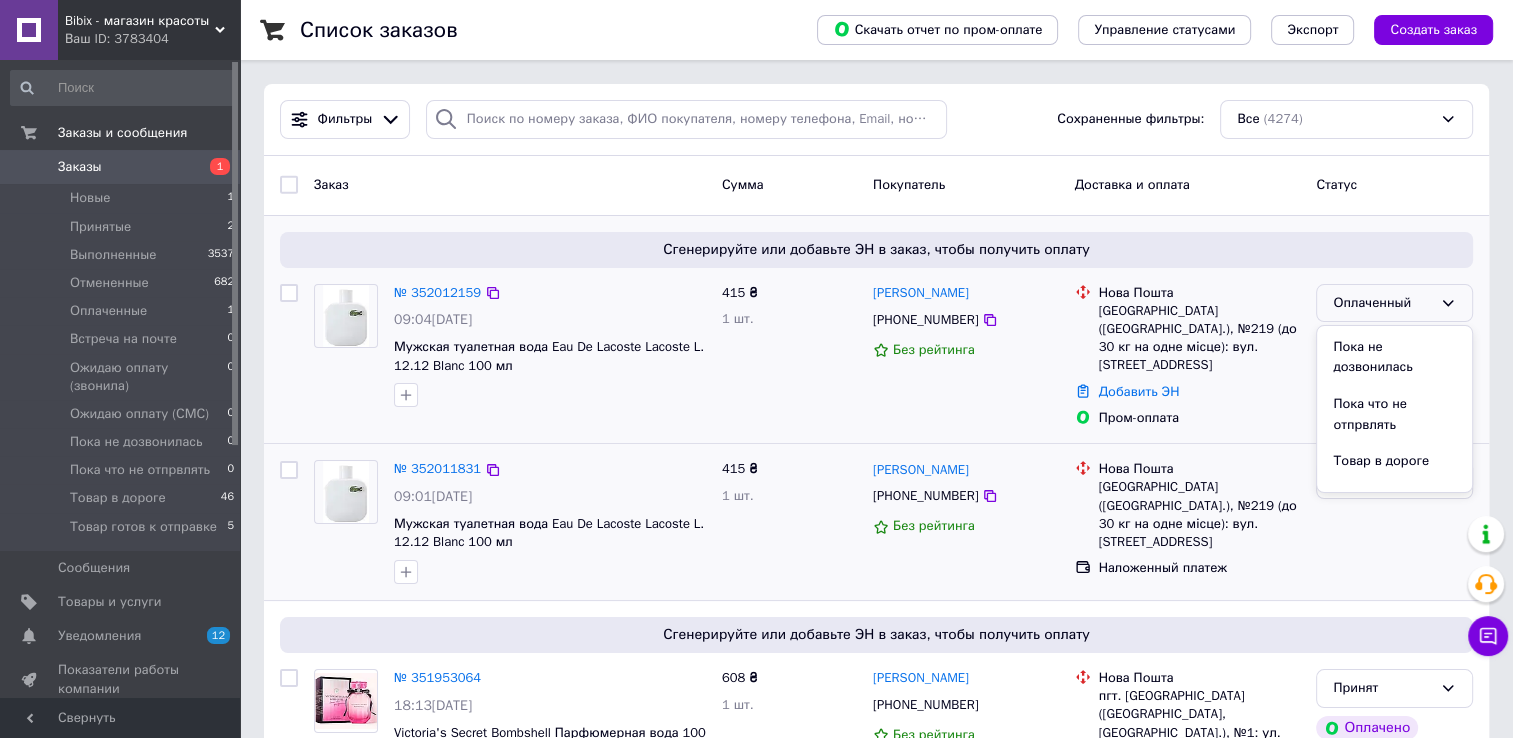 scroll, scrollTop: 302, scrollLeft: 0, axis: vertical 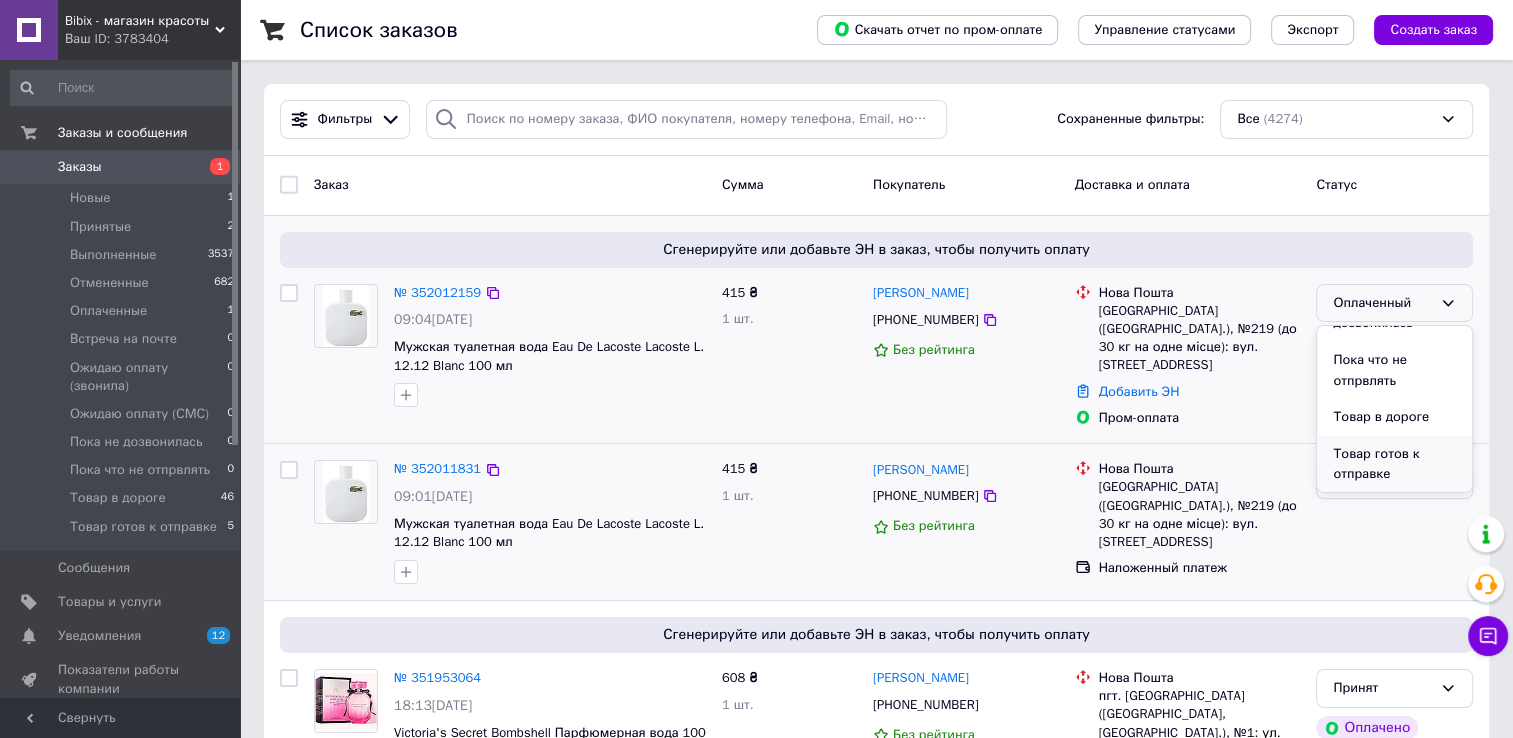 click on "Товар готов к отправке" at bounding box center (1394, 464) 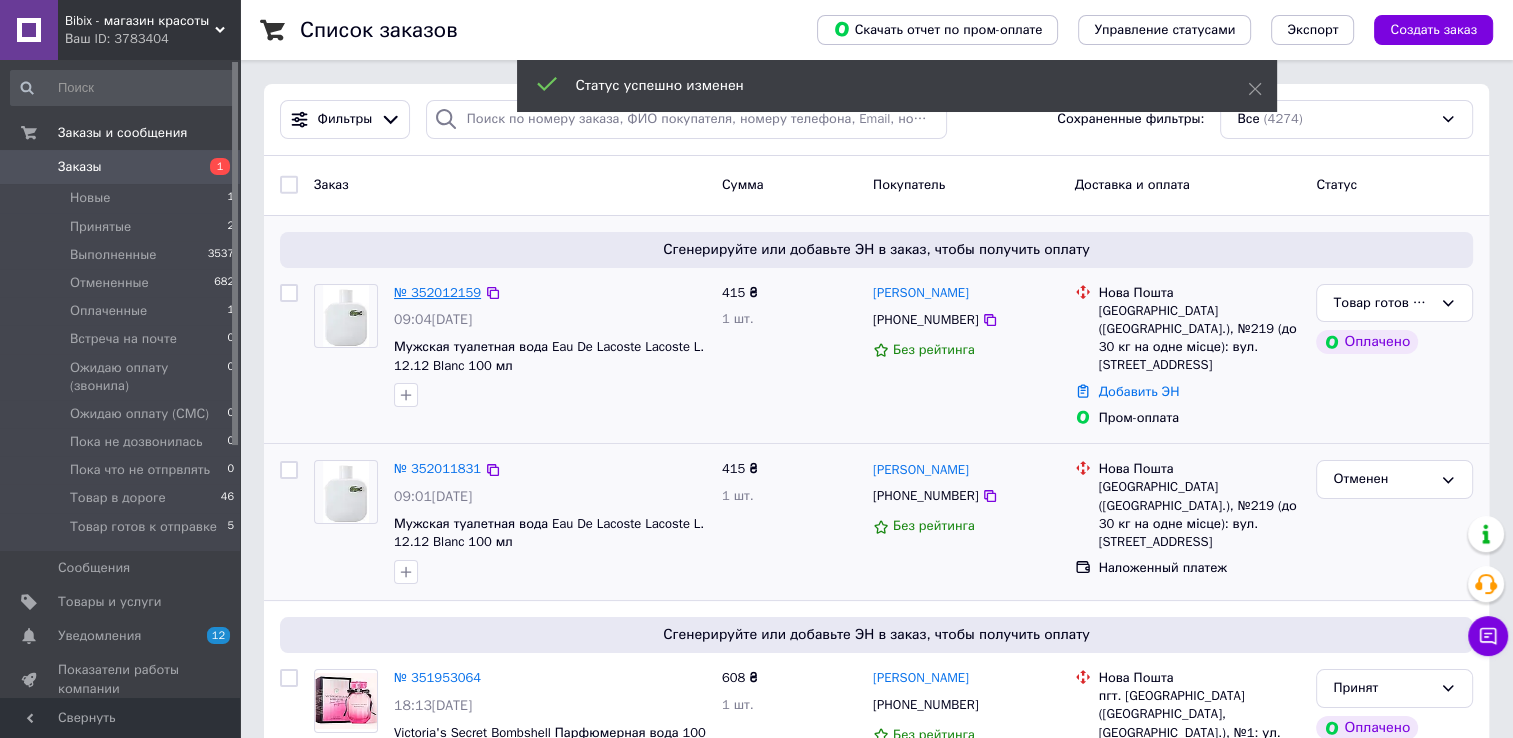 click on "№ 352012159" at bounding box center [437, 292] 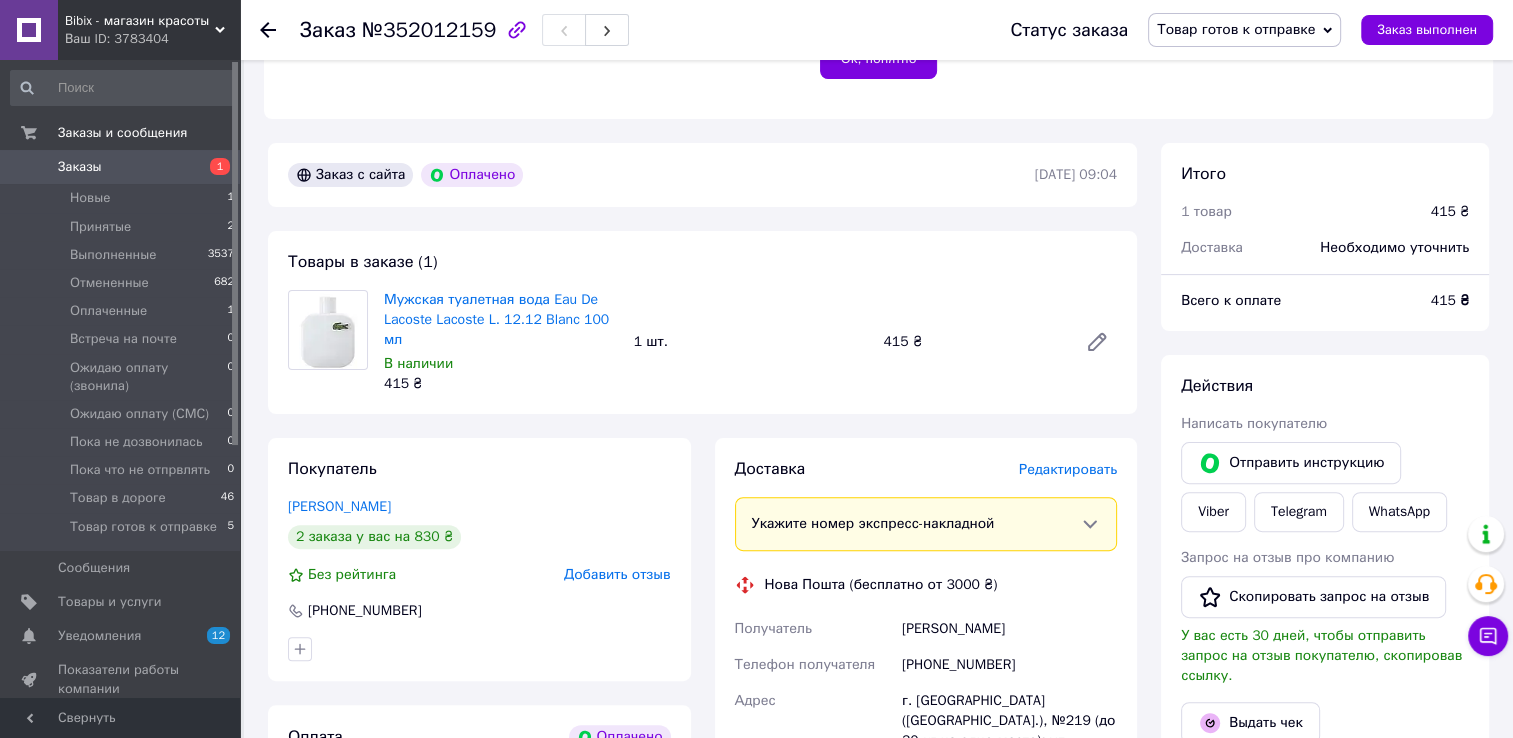 scroll, scrollTop: 500, scrollLeft: 0, axis: vertical 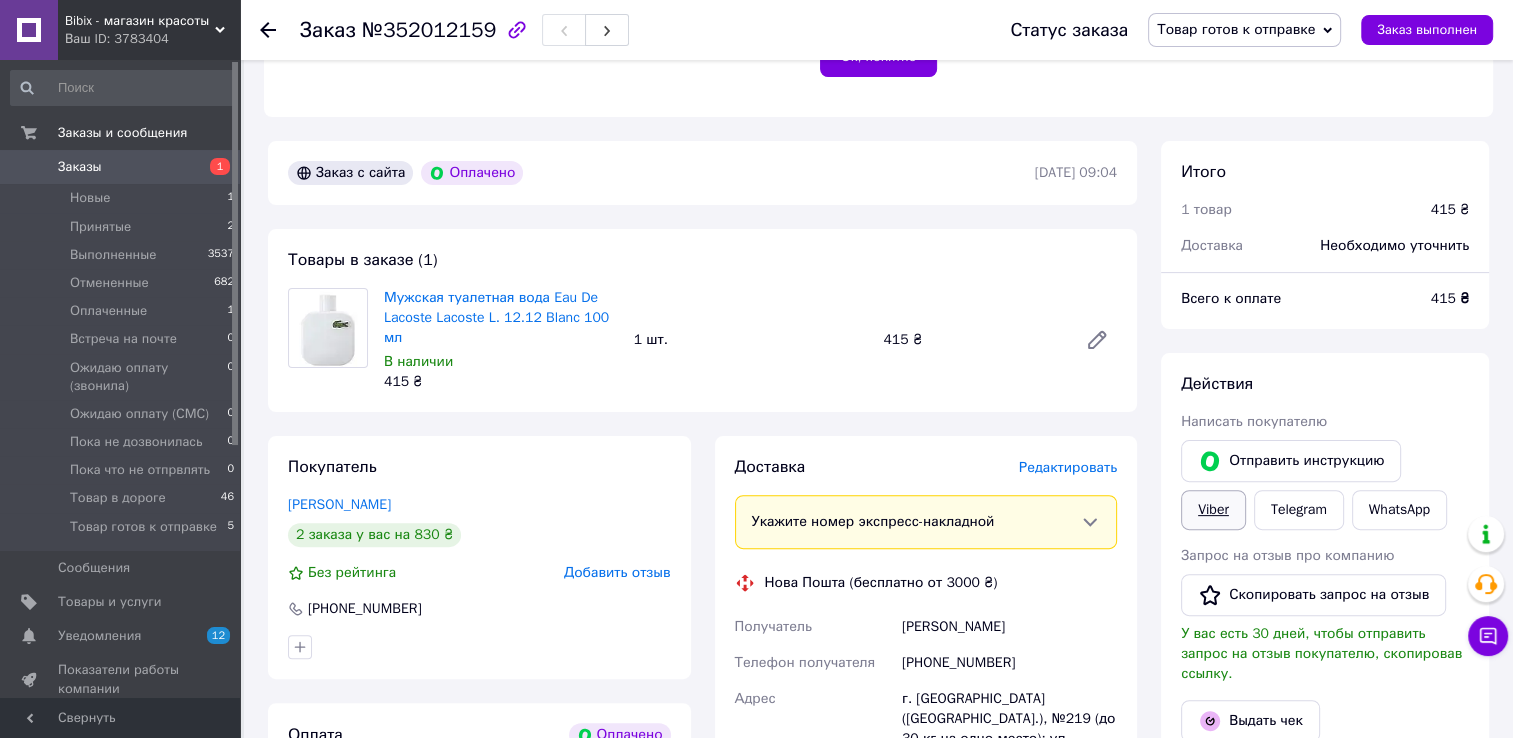 click on "Viber" at bounding box center (1213, 510) 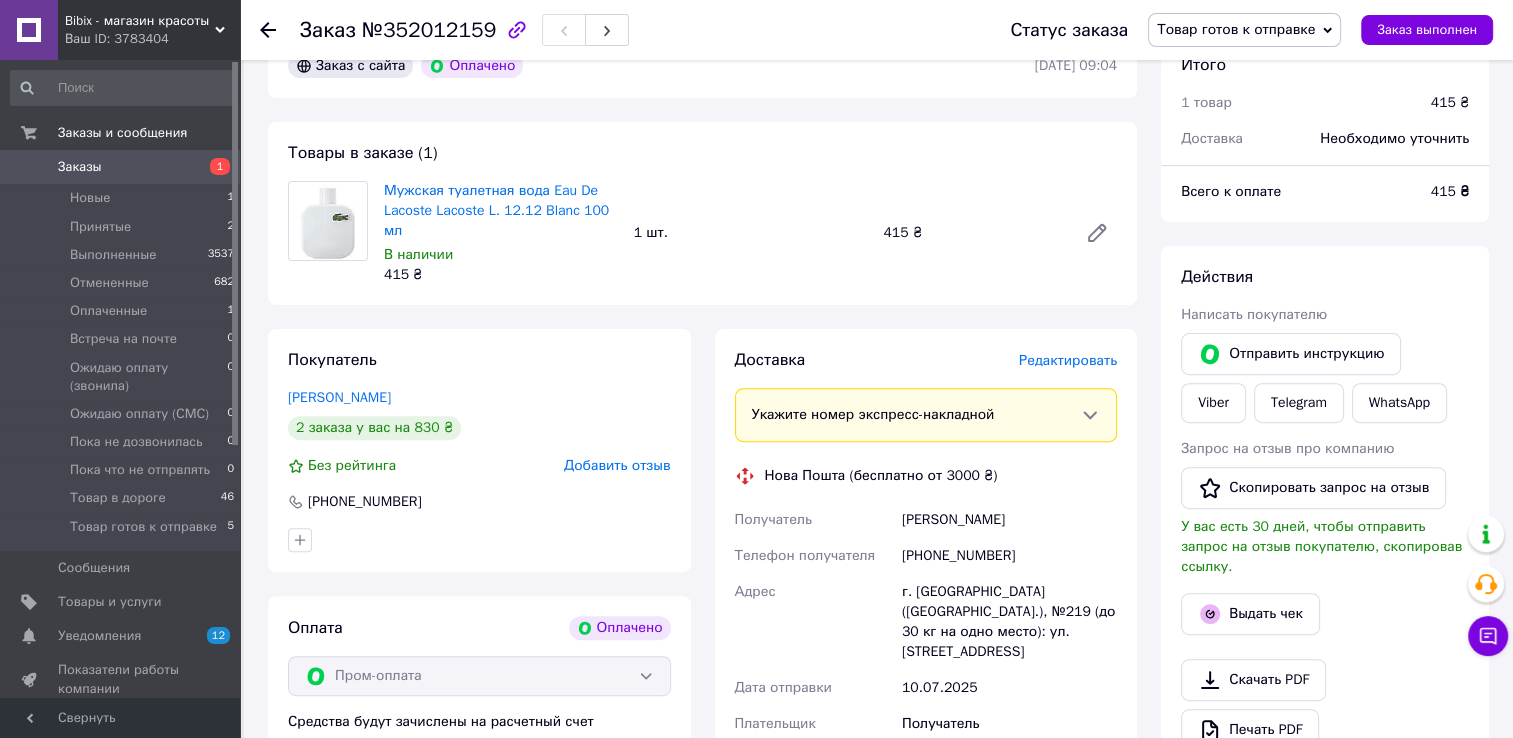 scroll, scrollTop: 600, scrollLeft: 0, axis: vertical 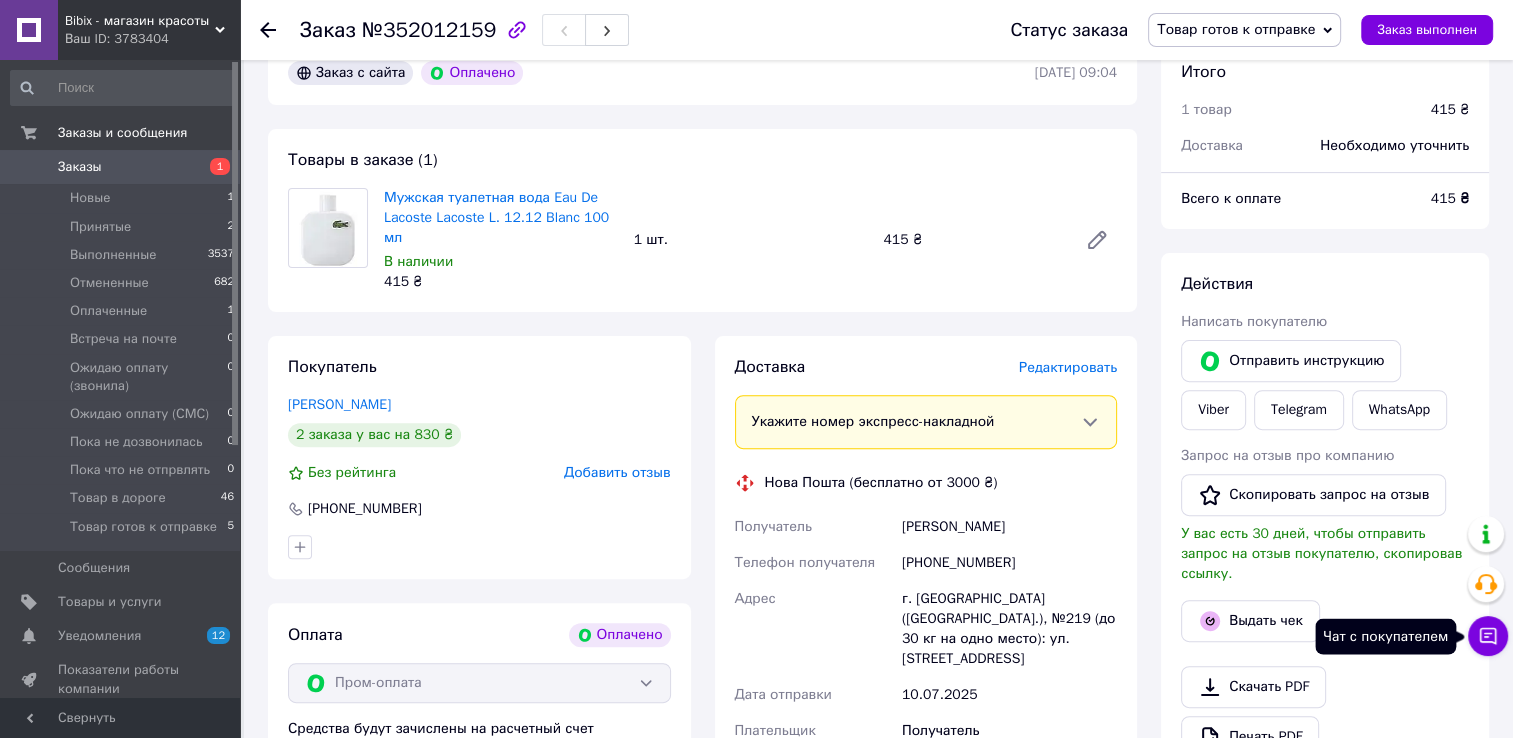 click on "Чат с покупателем" at bounding box center [1488, 636] 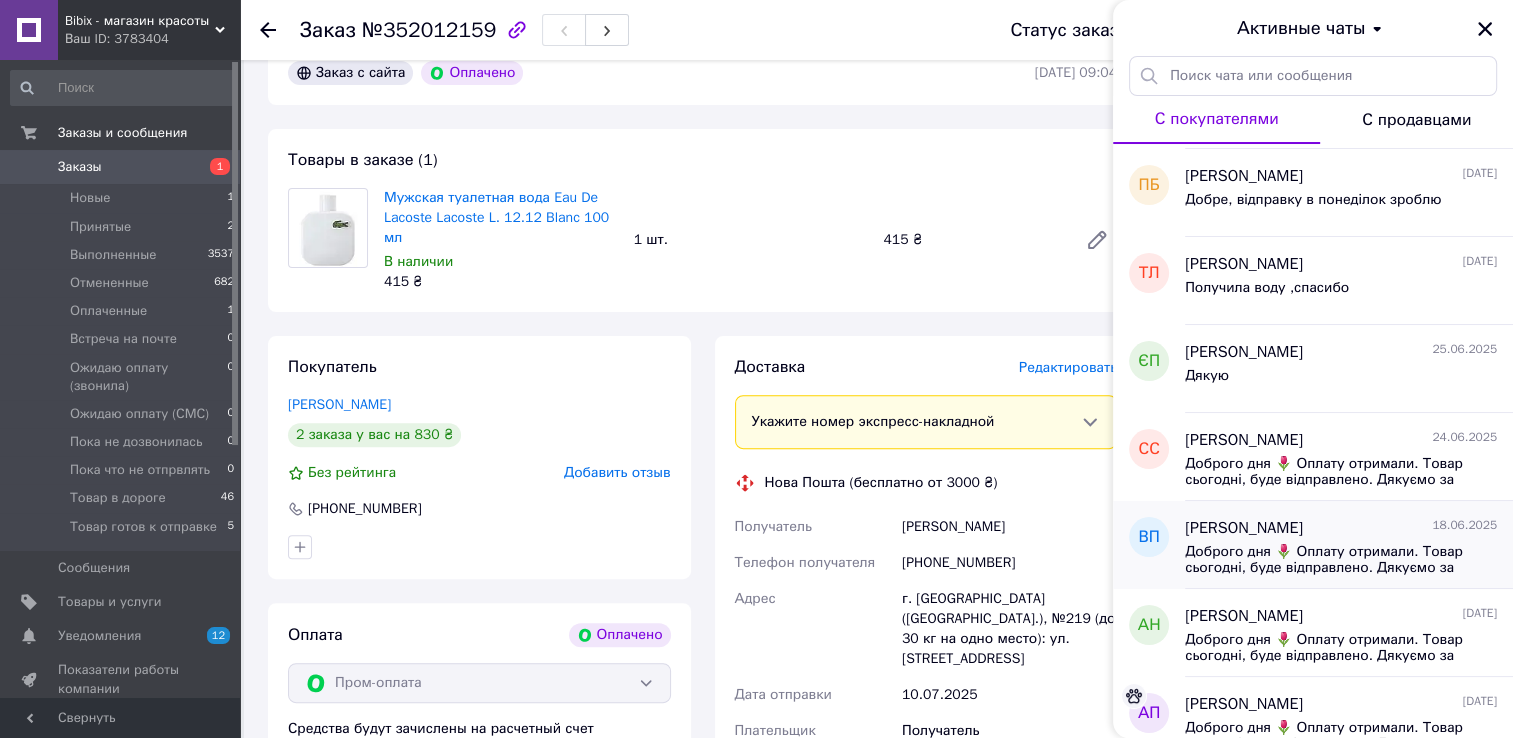 scroll, scrollTop: 200, scrollLeft: 0, axis: vertical 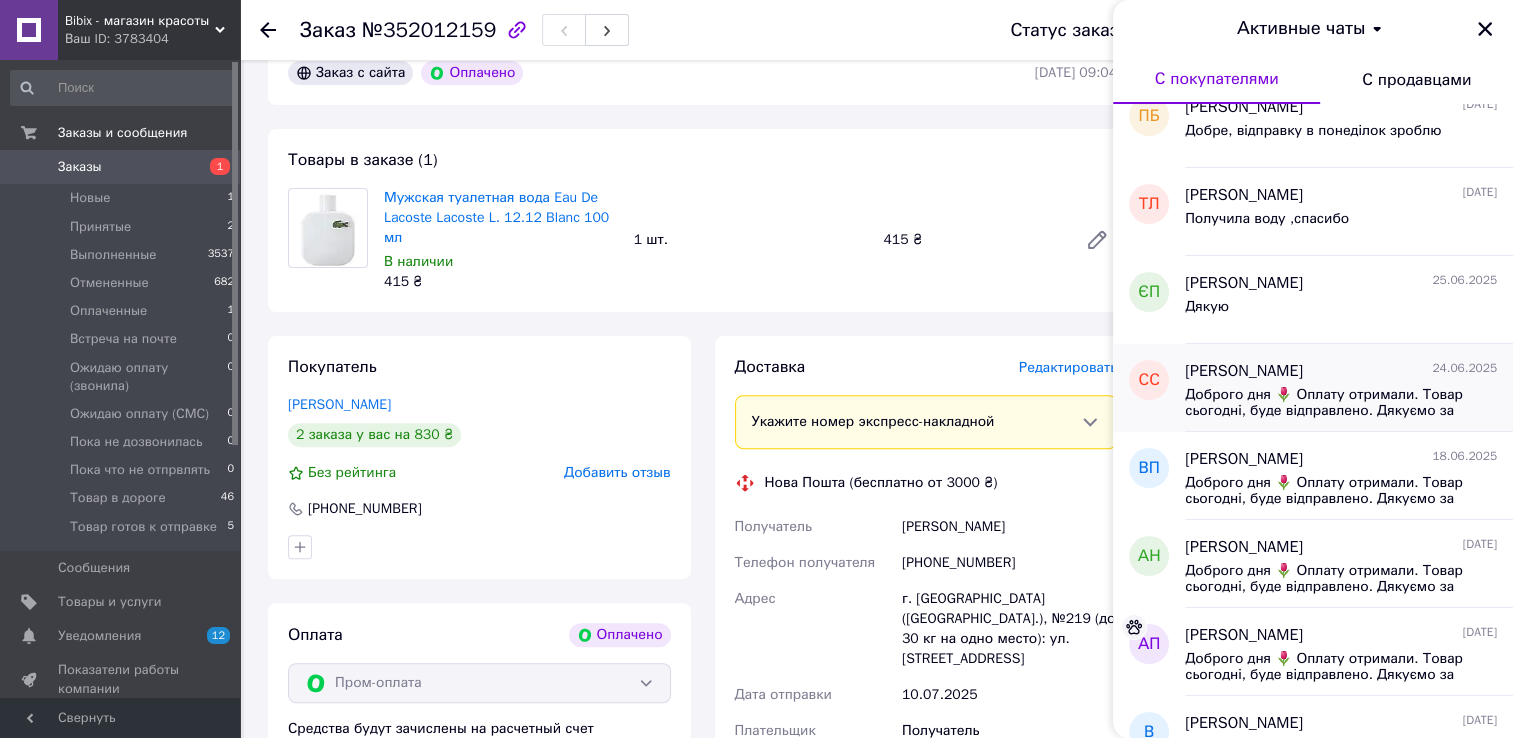 click on "Доброго дня 🌷 Оплату отримали. Товар сьогодні, буде відправлено. Дякуємо за покупку 💜" at bounding box center (1327, 403) 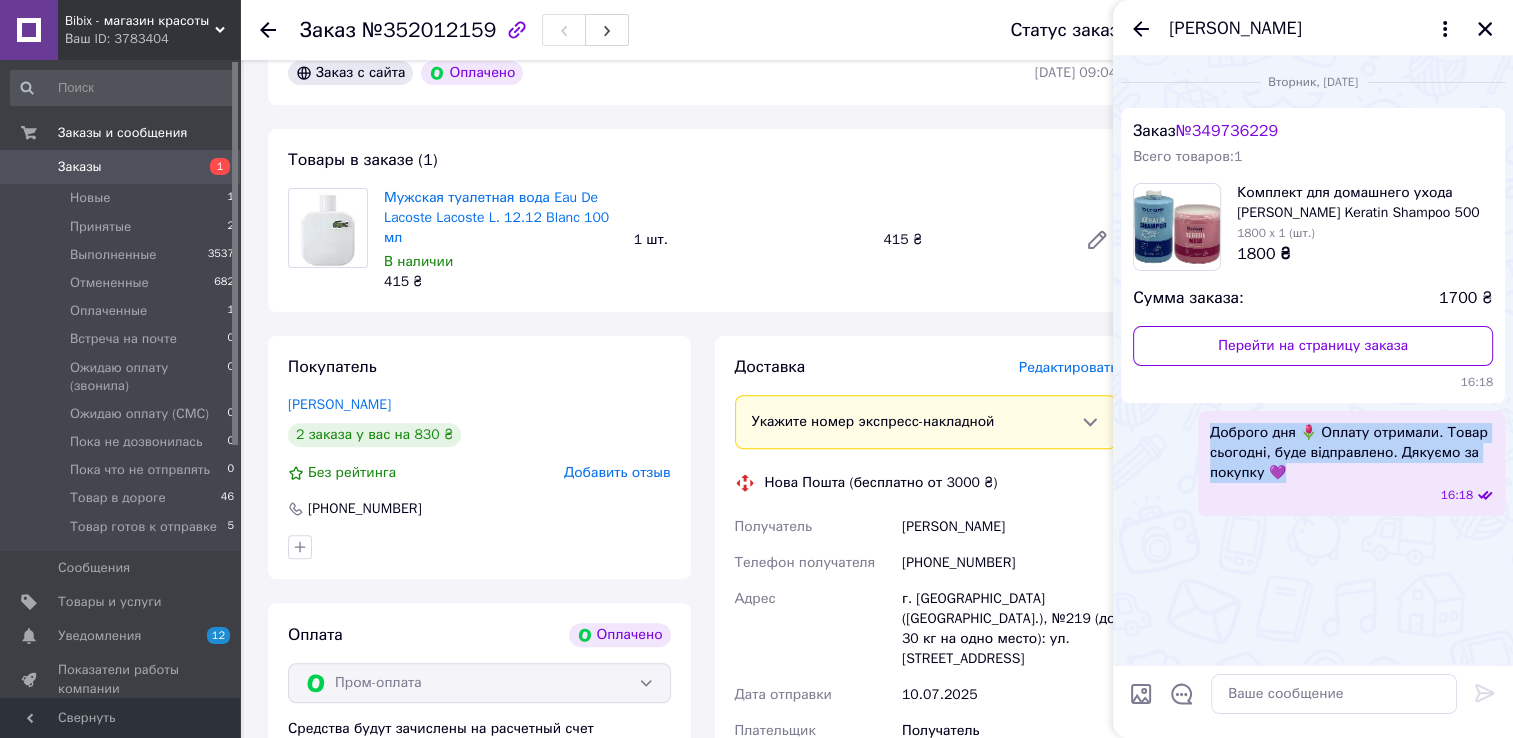 drag, startPoint x: 1287, startPoint y: 474, endPoint x: 1200, endPoint y: 404, distance: 111.66467 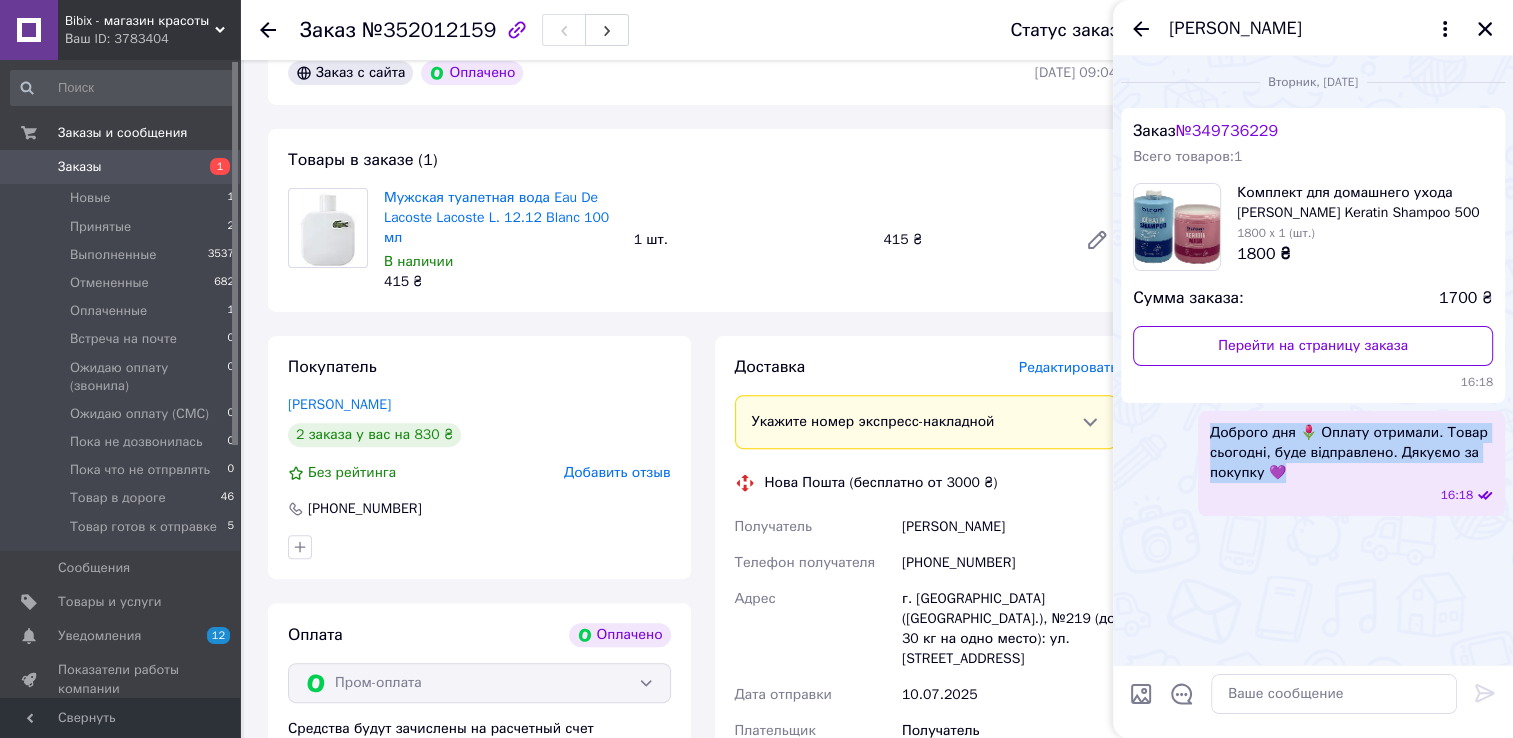 click 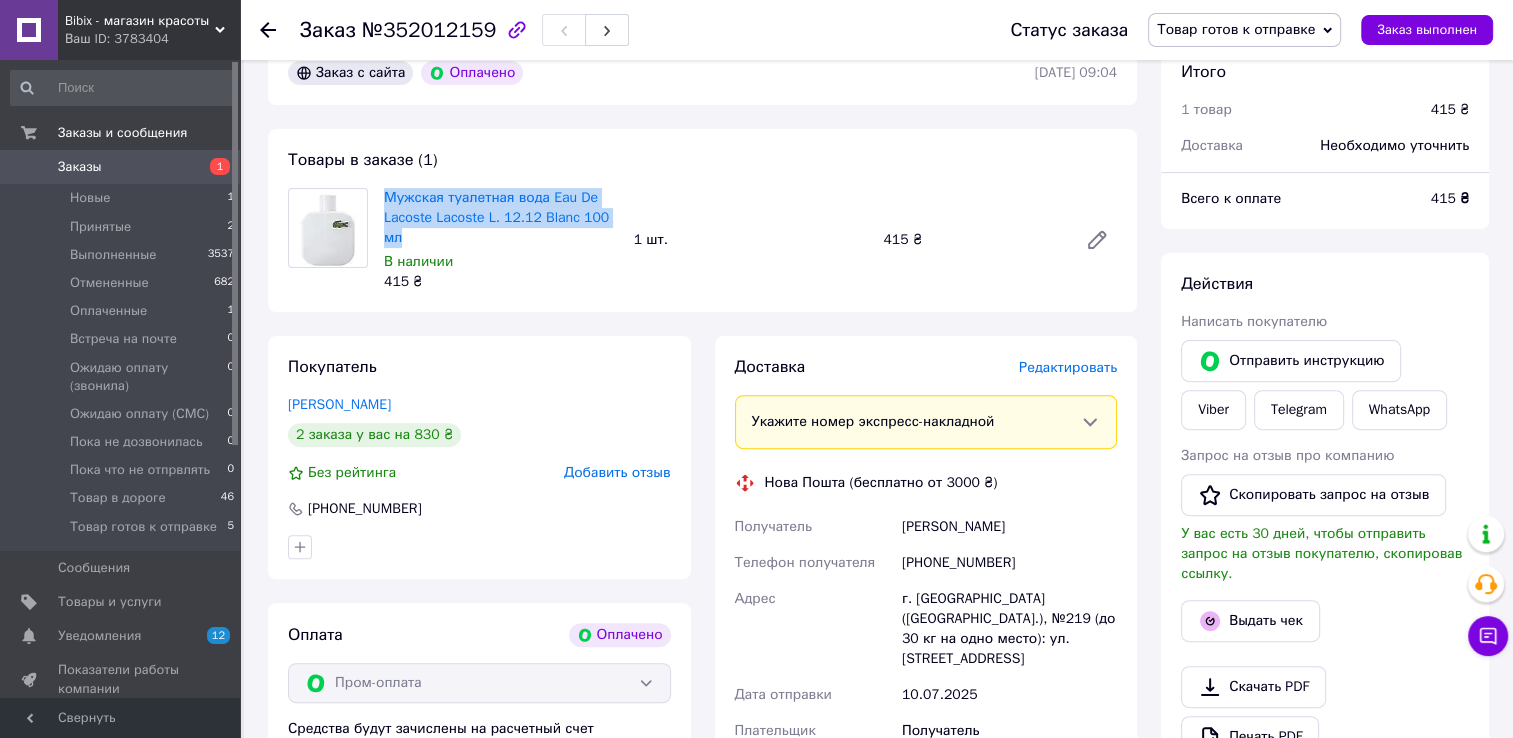 drag, startPoint x: 381, startPoint y: 189, endPoint x: 620, endPoint y: 220, distance: 241.00208 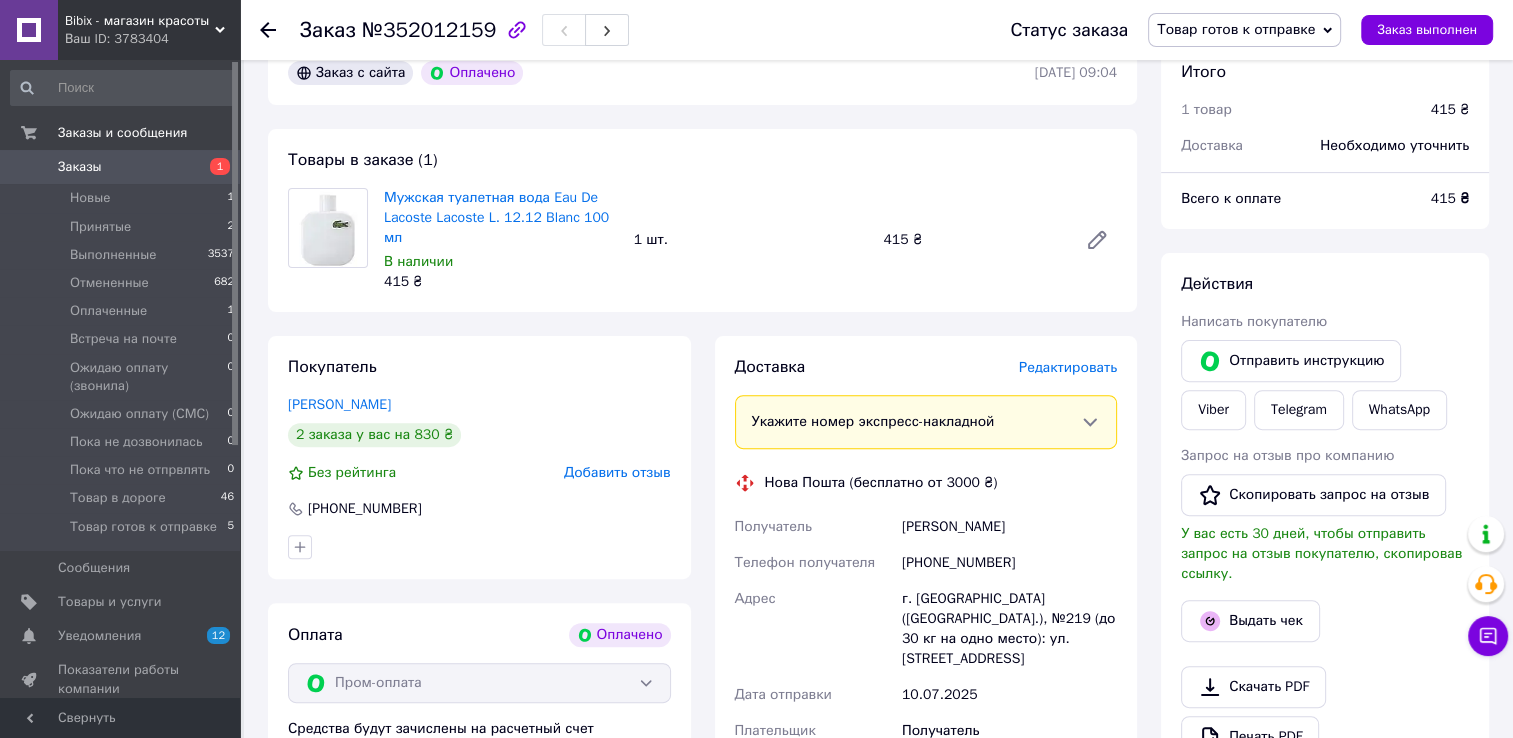 click 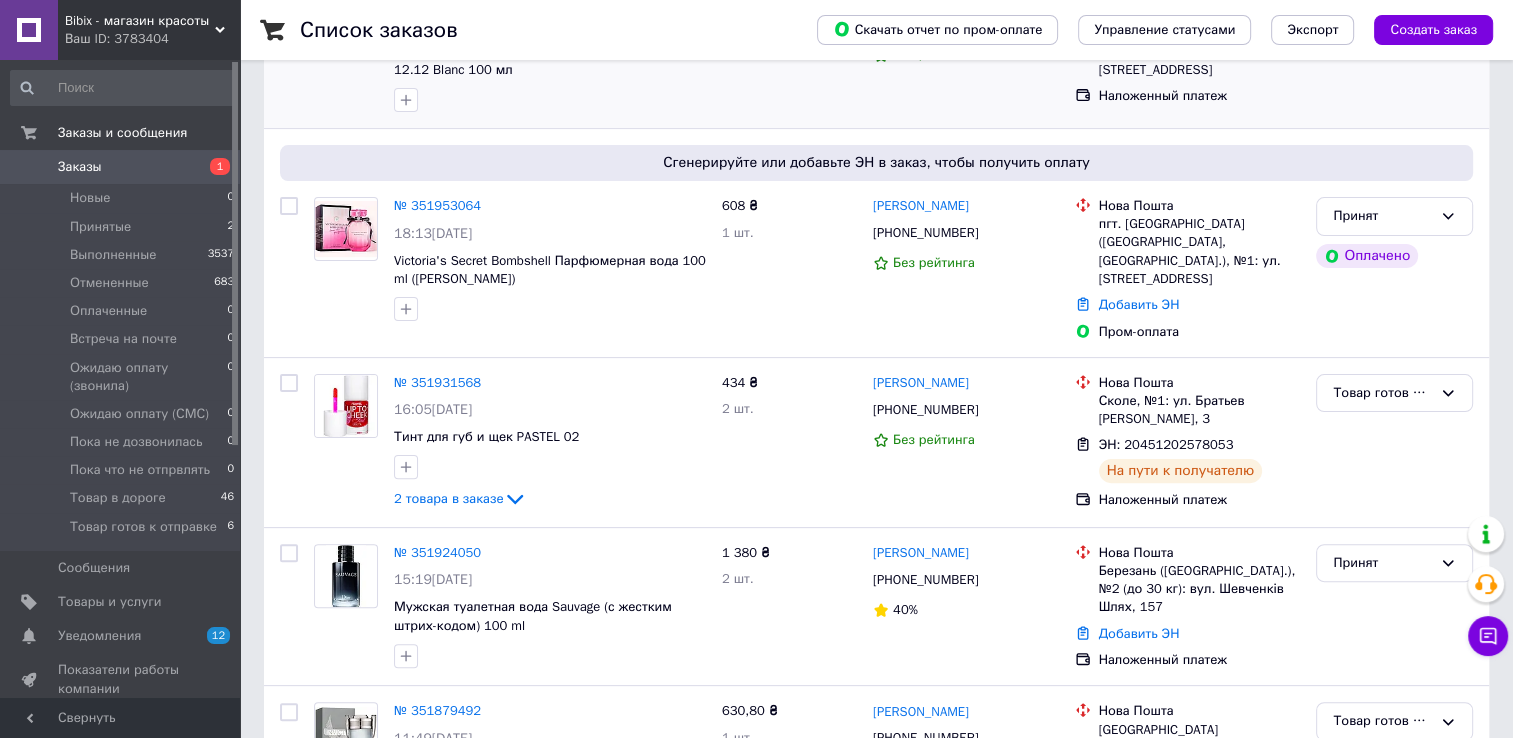 scroll, scrollTop: 500, scrollLeft: 0, axis: vertical 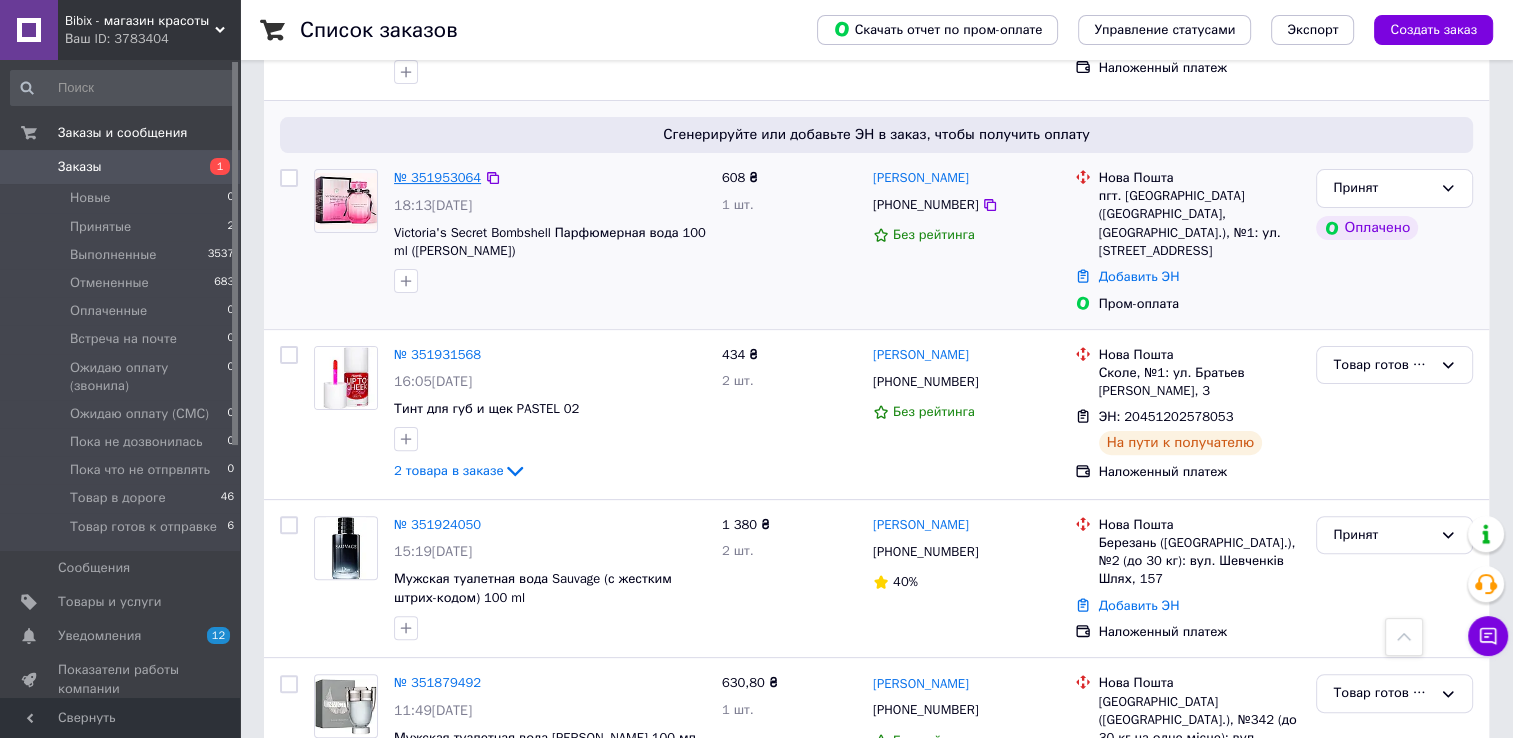 click on "№ 351953064" at bounding box center (437, 177) 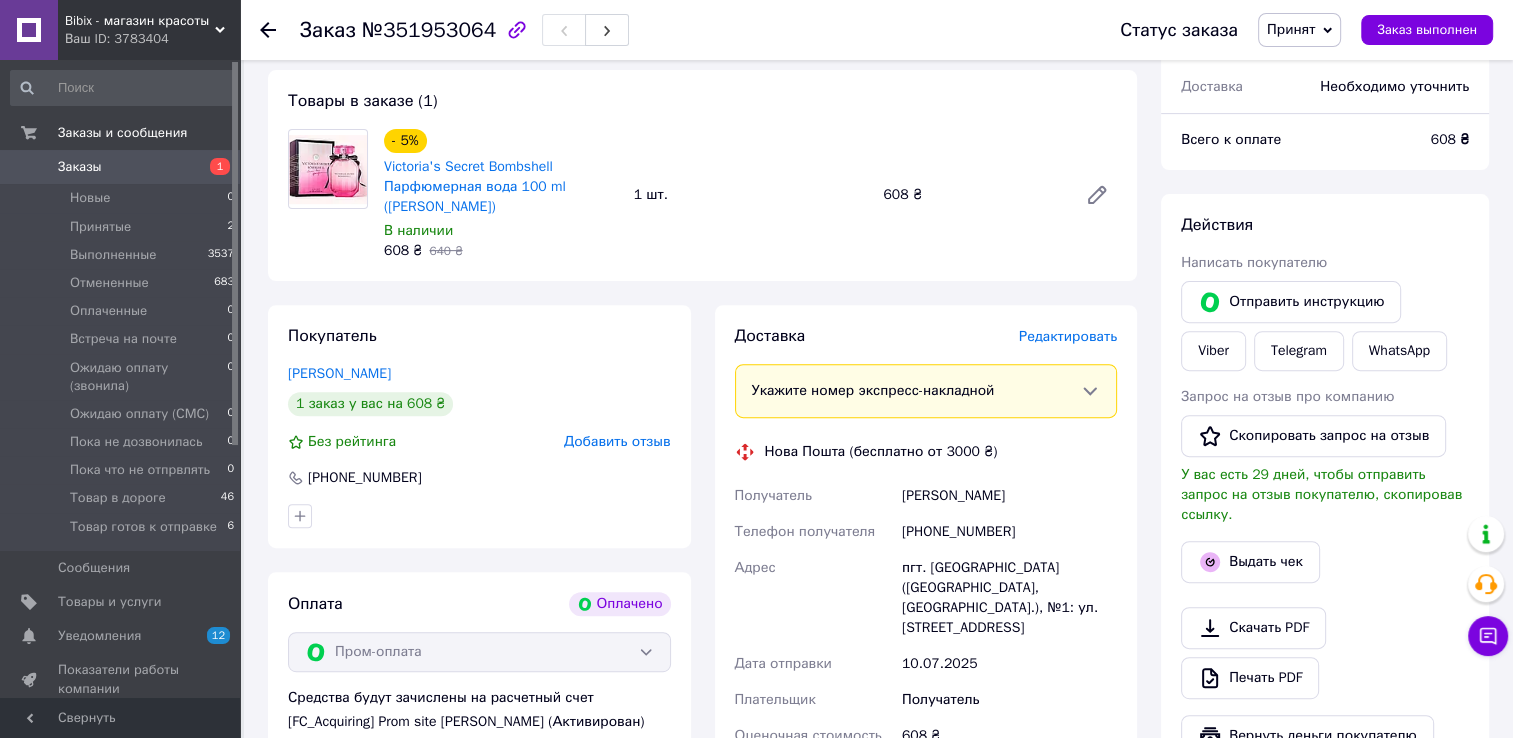 scroll, scrollTop: 500, scrollLeft: 0, axis: vertical 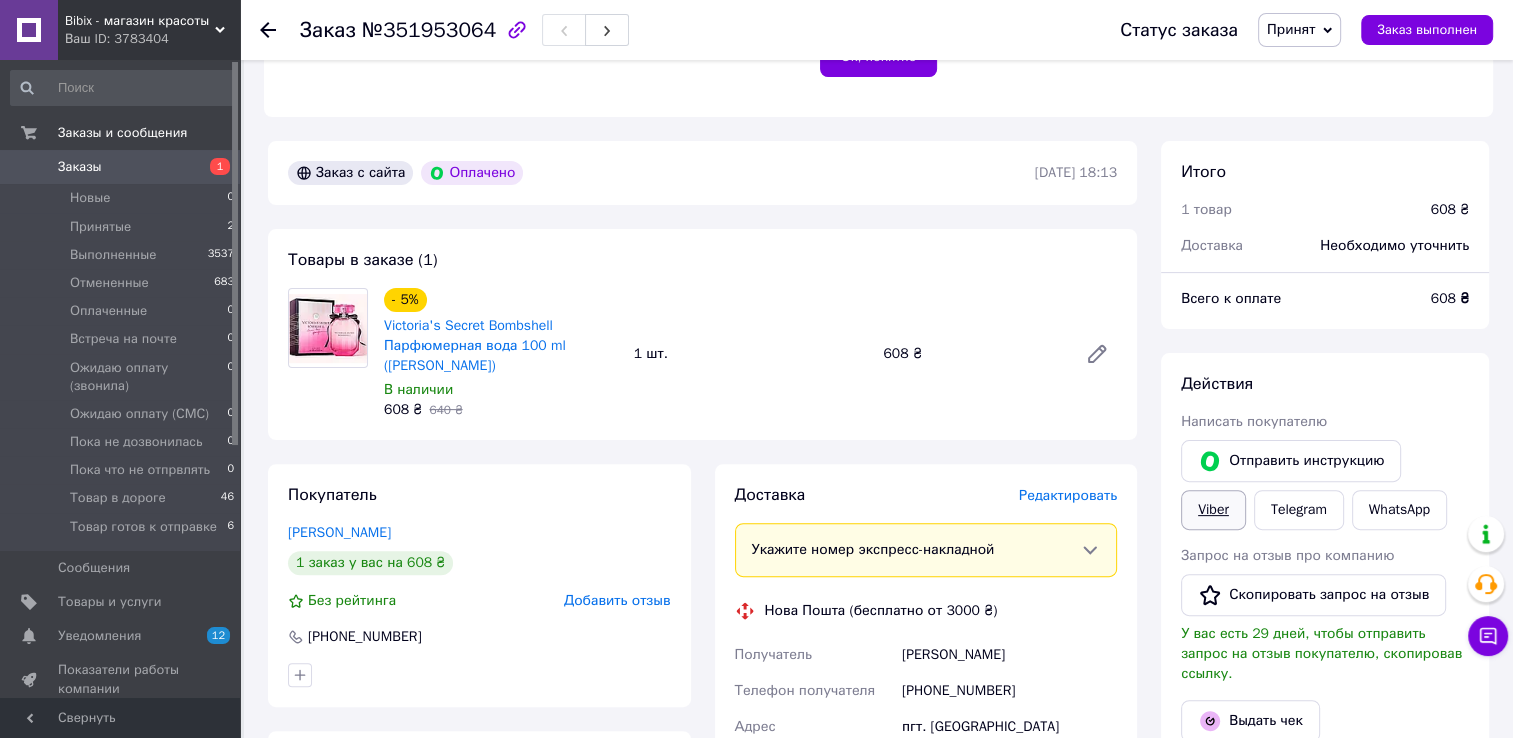 click on "Viber" at bounding box center [1213, 510] 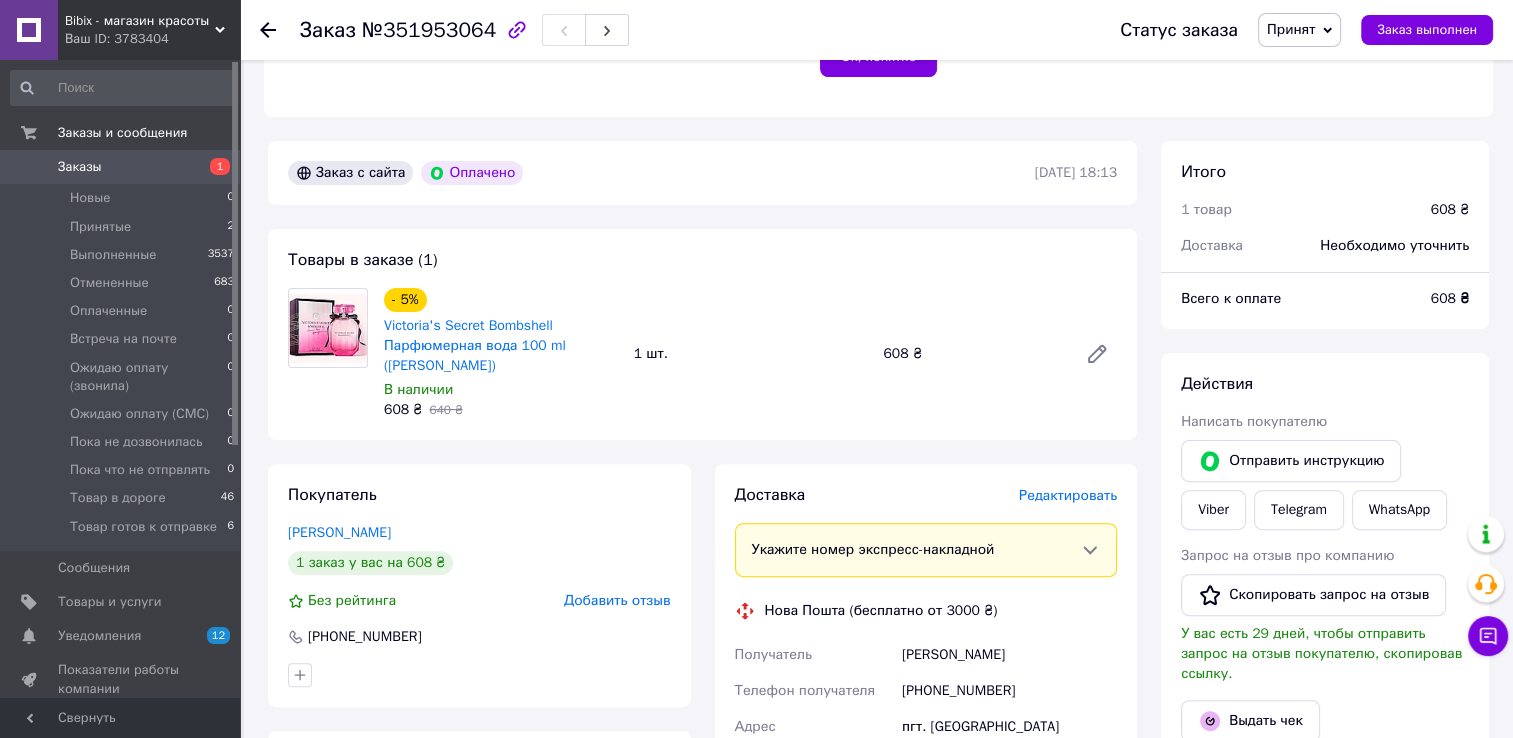 click on "Итого 1 товар 608 ₴ Доставка Необходимо уточнить Всего к оплате 608 ₴ Действия Написать покупателю   Отправить инструкцию Viber Telegram WhatsApp Запрос на отзыв про компанию   Скопировать запрос на отзыв У вас есть 29 дней, чтобы отправить запрос на отзыв покупателю, скопировав ссылку.   Выдать чек   Скачать PDF   Печать PDF   Вернуть деньги покупателю Метки Личные заметки, которые видите только вы. По ним можно фильтровать заказы Примечания Осталось 300 символов Очистить Сохранить" at bounding box center (1325, 777) 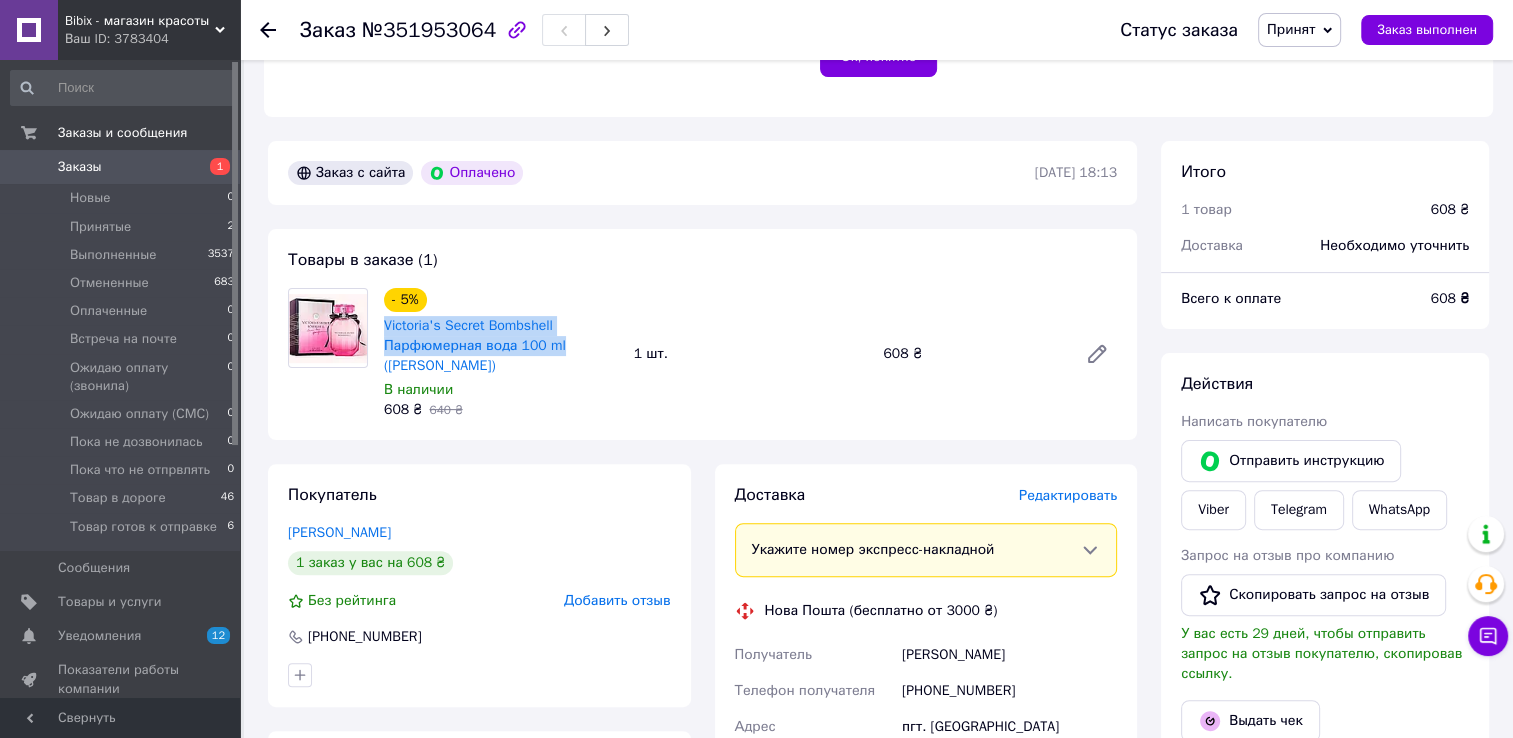 drag, startPoint x: 380, startPoint y: 322, endPoint x: 564, endPoint y: 350, distance: 186.11824 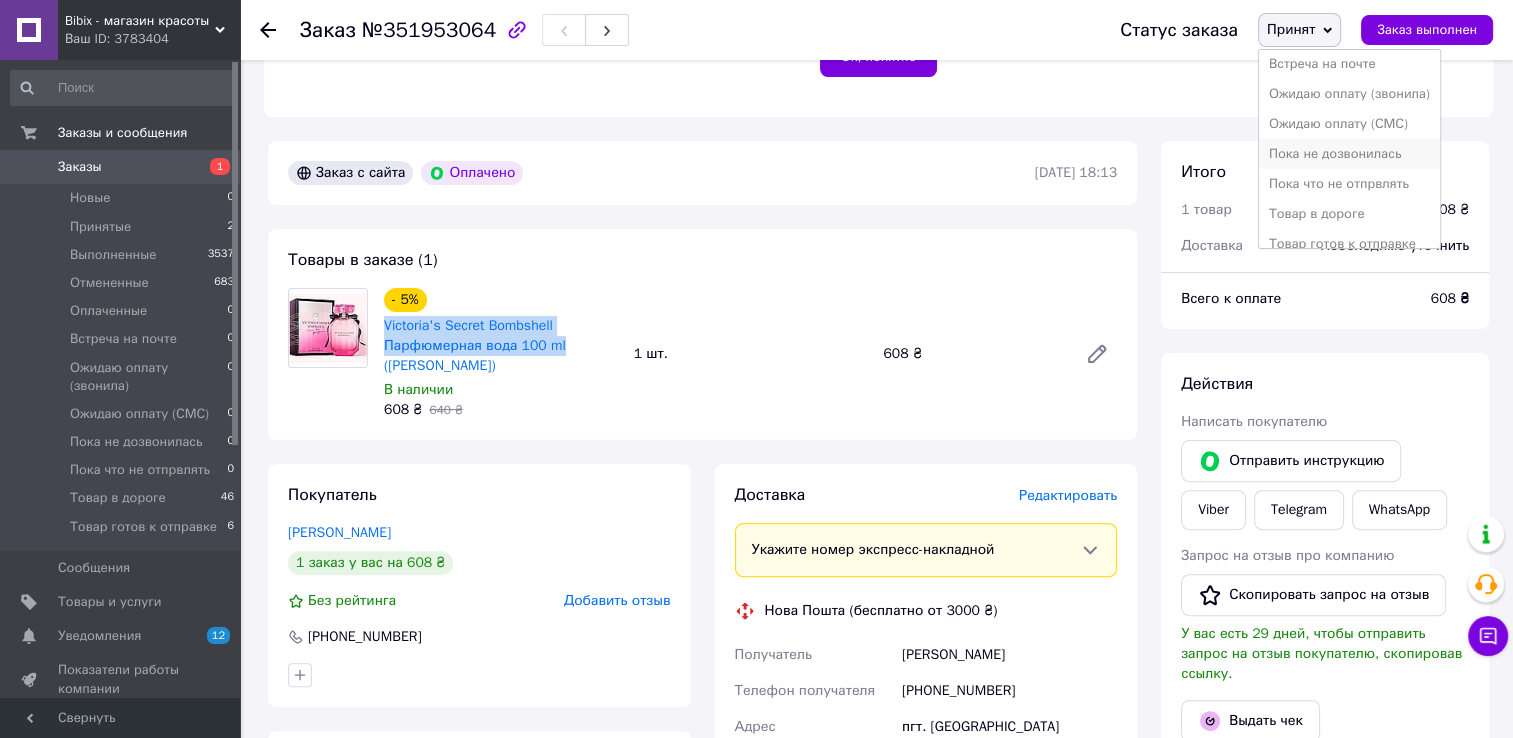 scroll, scrollTop: 112, scrollLeft: 0, axis: vertical 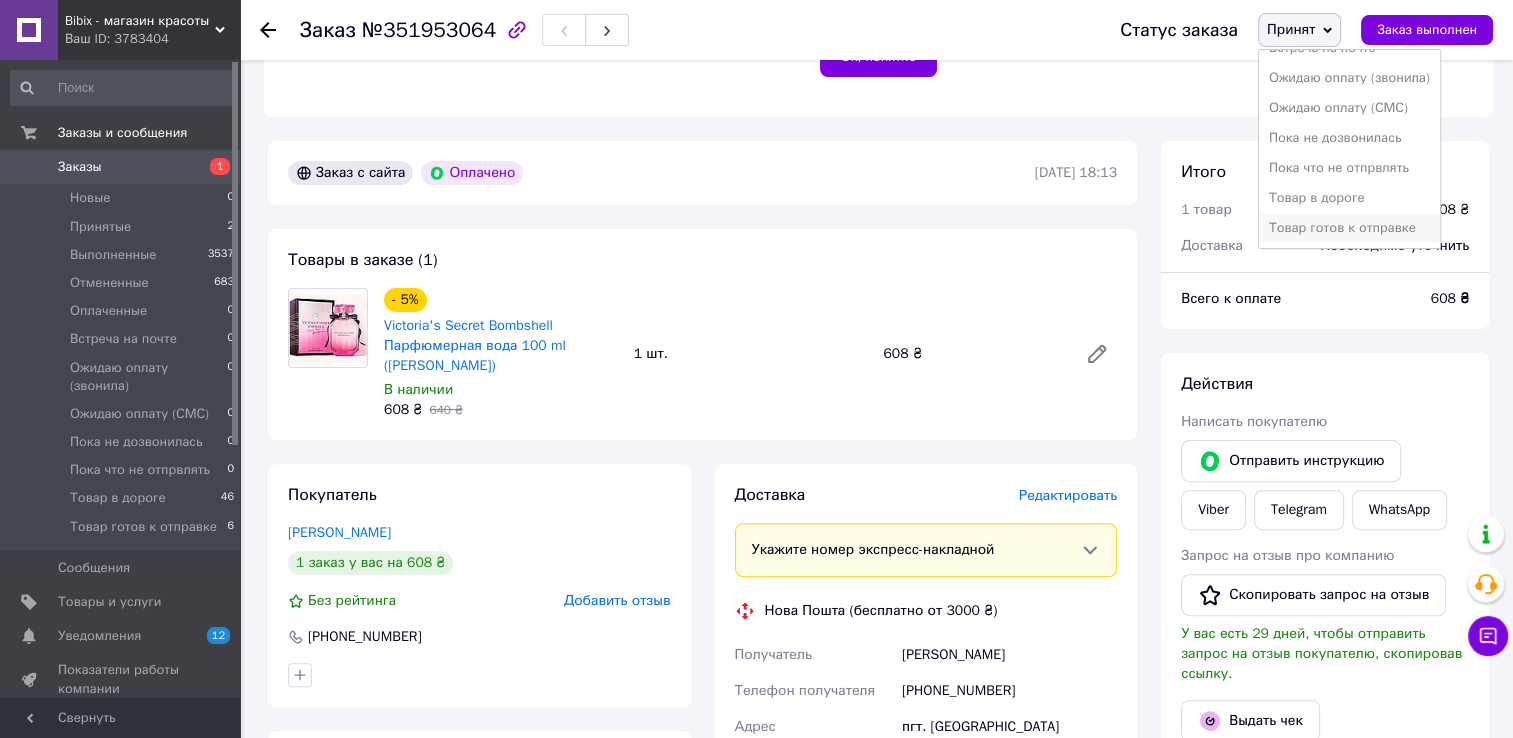 drag, startPoint x: 1344, startPoint y: 224, endPoint x: 1196, endPoint y: 234, distance: 148.33745 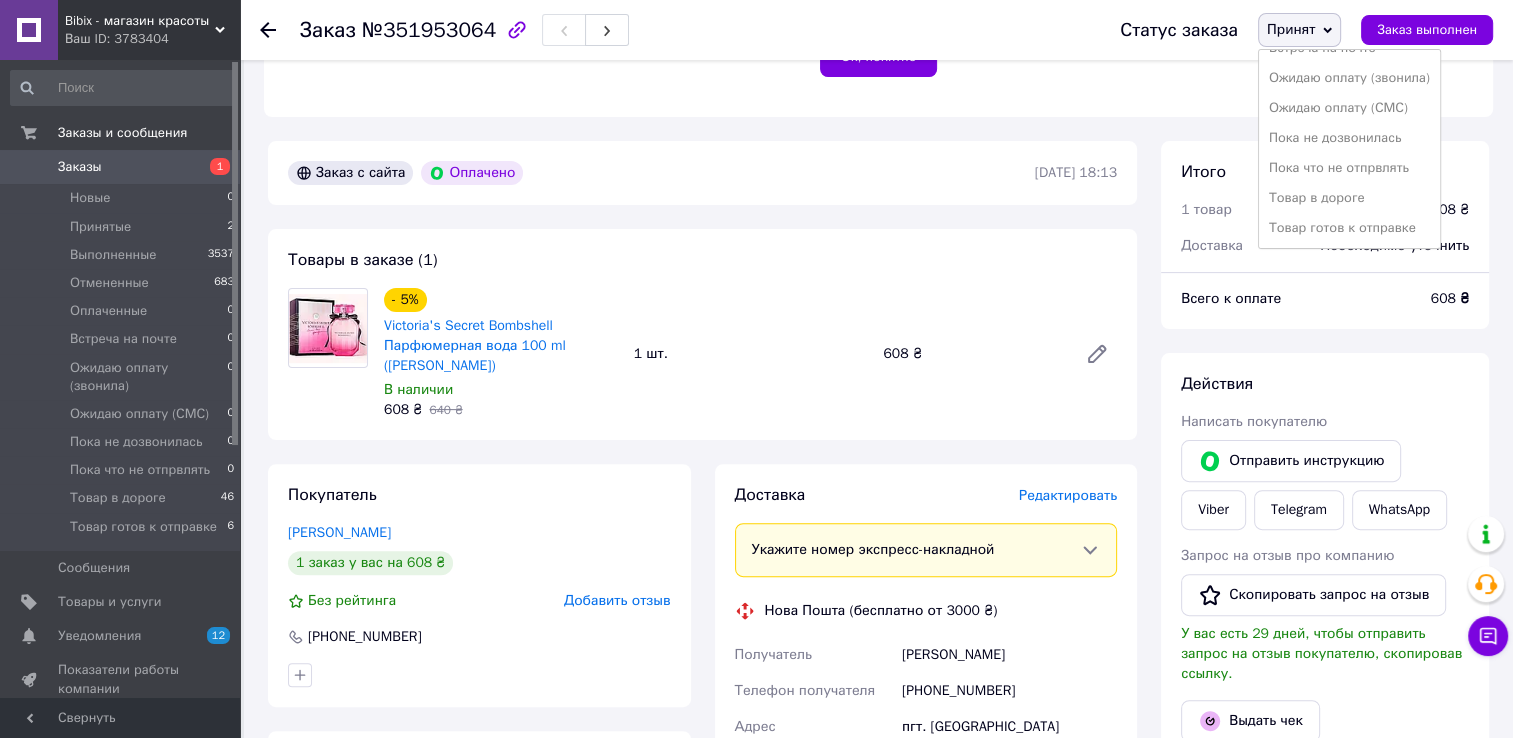 click on "Товар готов к отправке" at bounding box center [1349, 228] 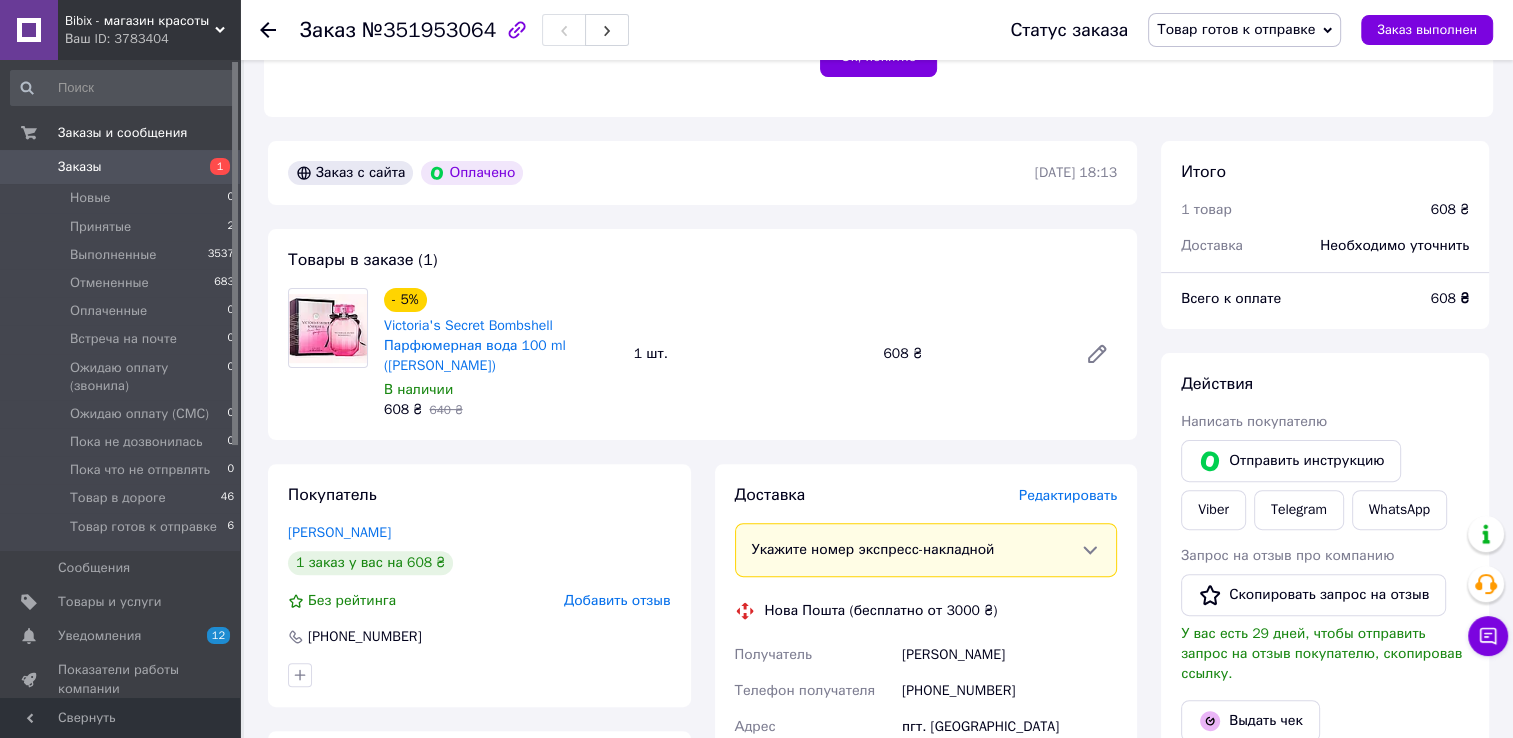 click 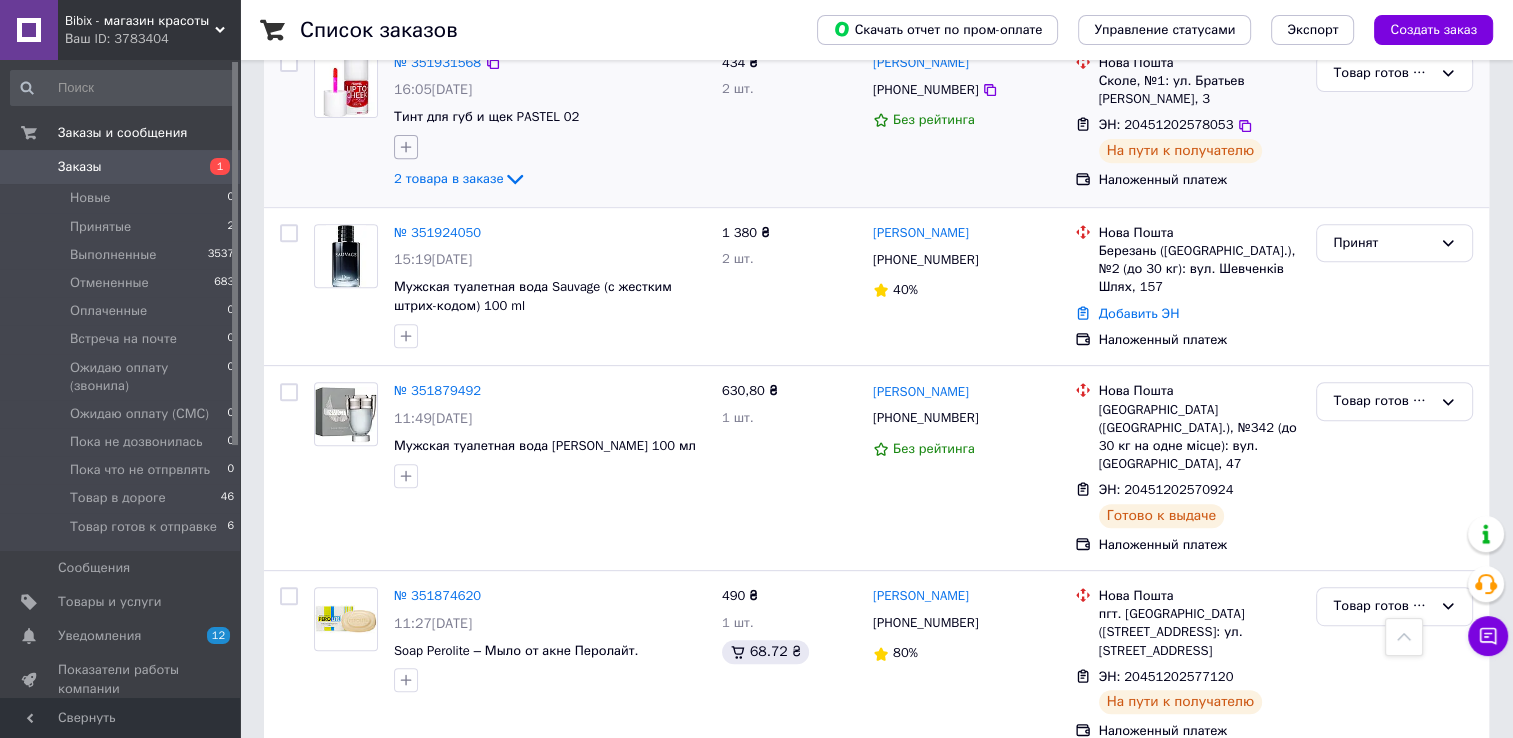 scroll, scrollTop: 800, scrollLeft: 0, axis: vertical 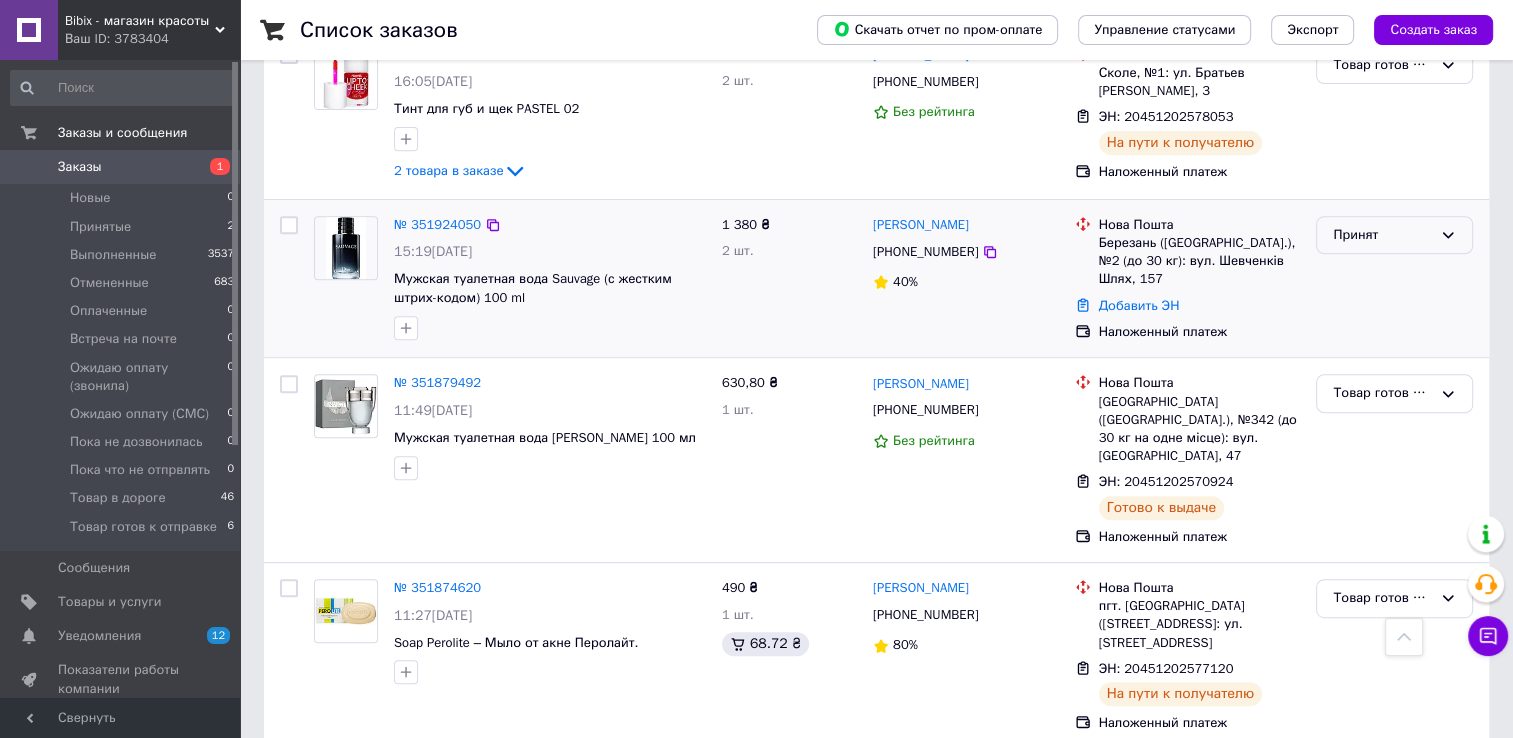 click on "Принят" at bounding box center (1382, 235) 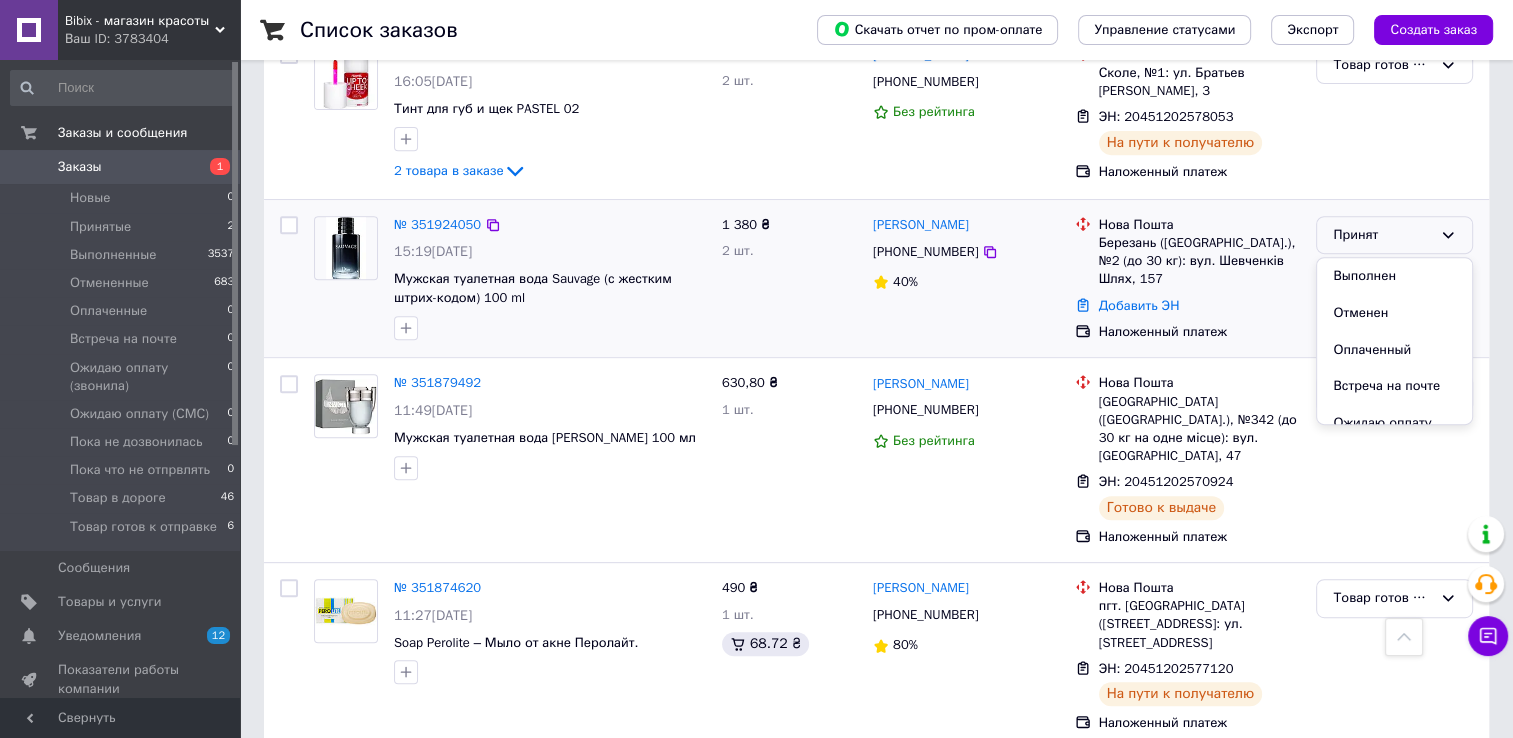 click on "Отменен" at bounding box center [1394, 313] 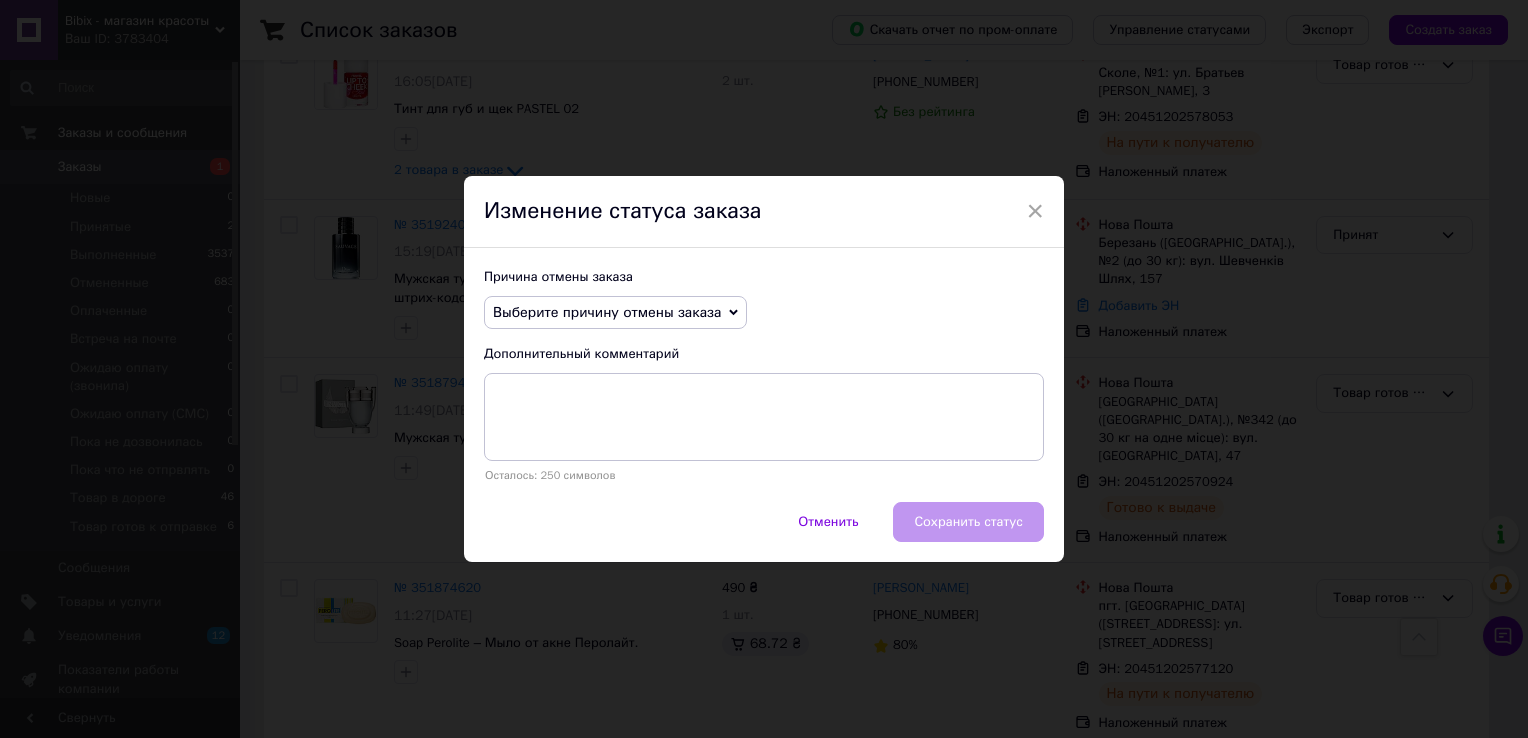 click on "Выберите причину отмены заказа" at bounding box center [615, 313] 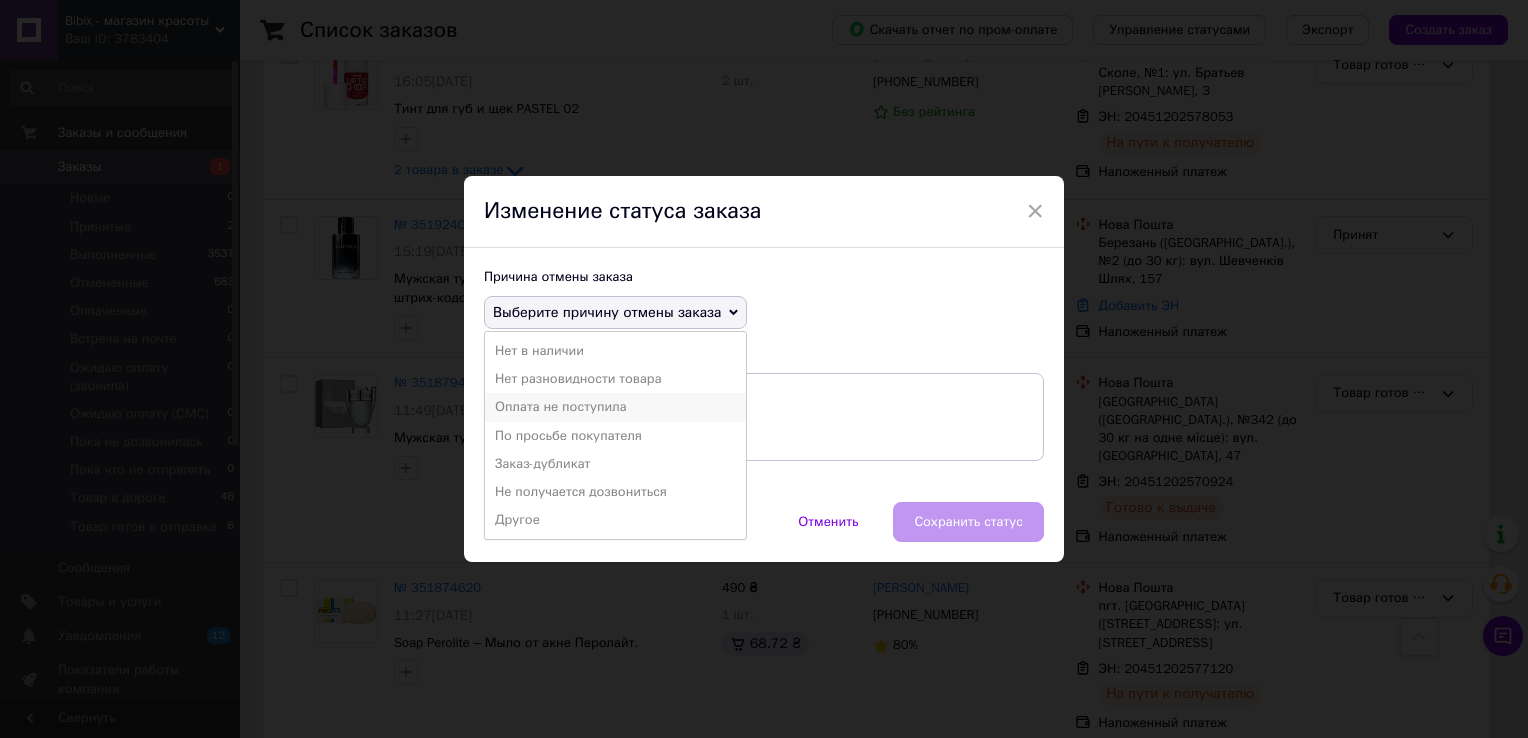 click on "Оплата не поступила" at bounding box center [615, 407] 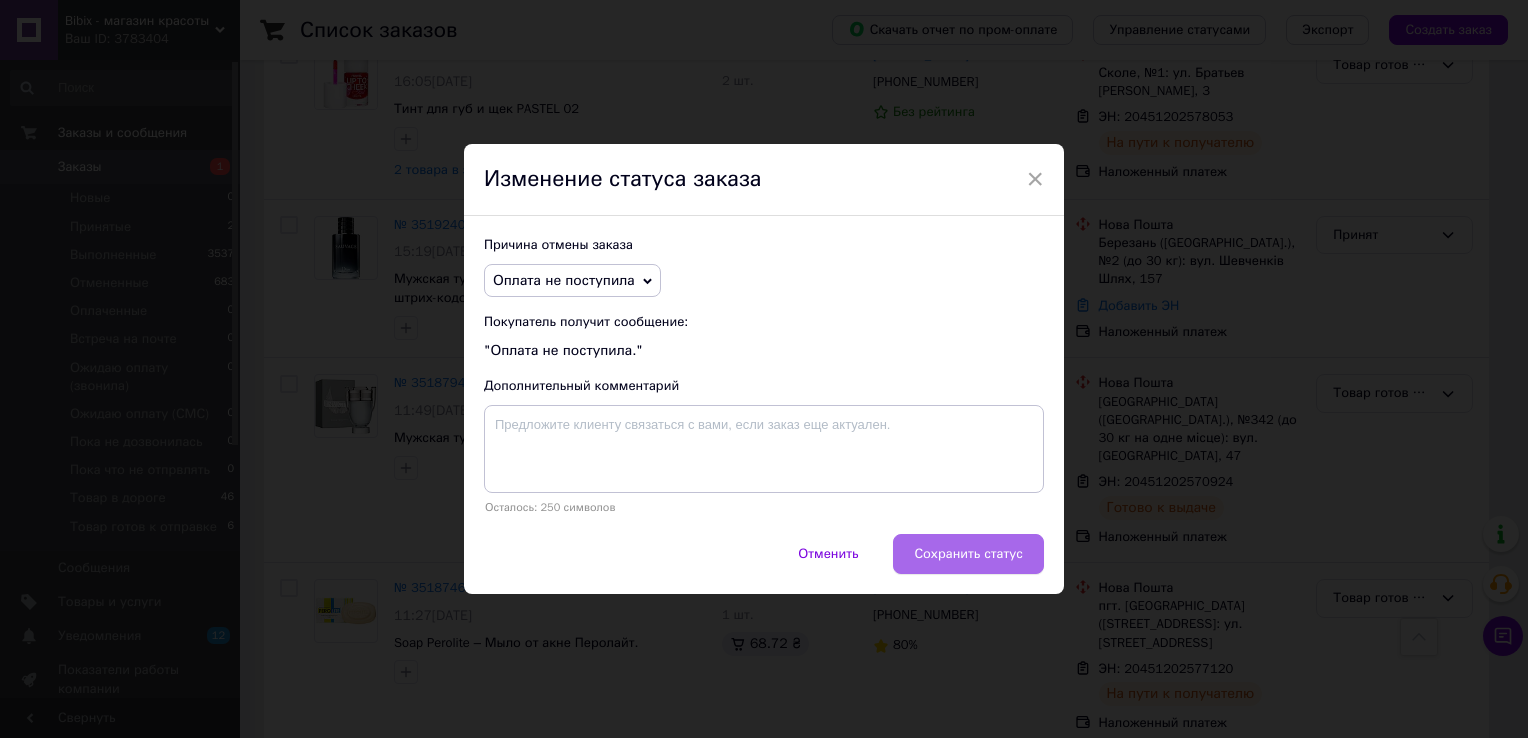 click on "Сохранить статус" at bounding box center (968, 554) 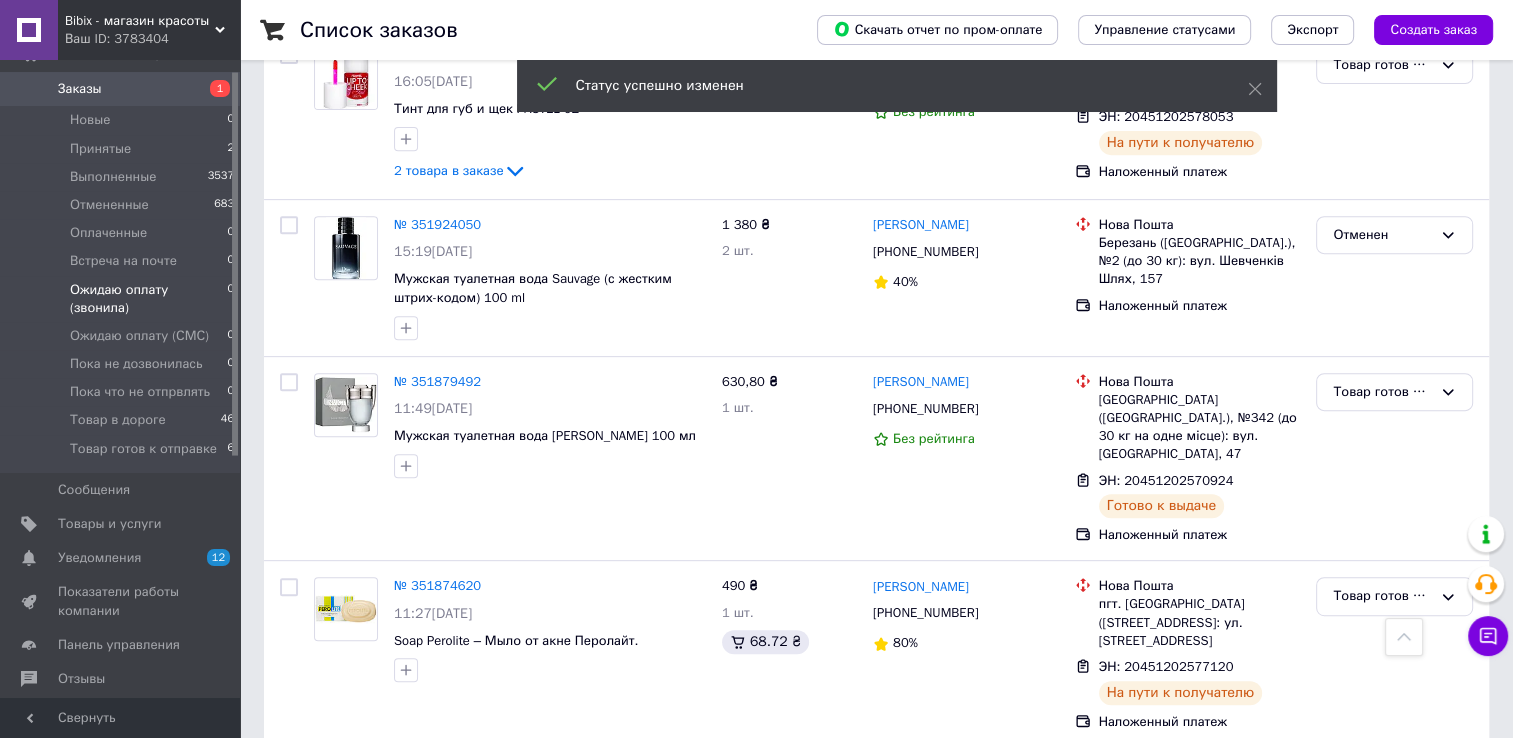 scroll, scrollTop: 0, scrollLeft: 0, axis: both 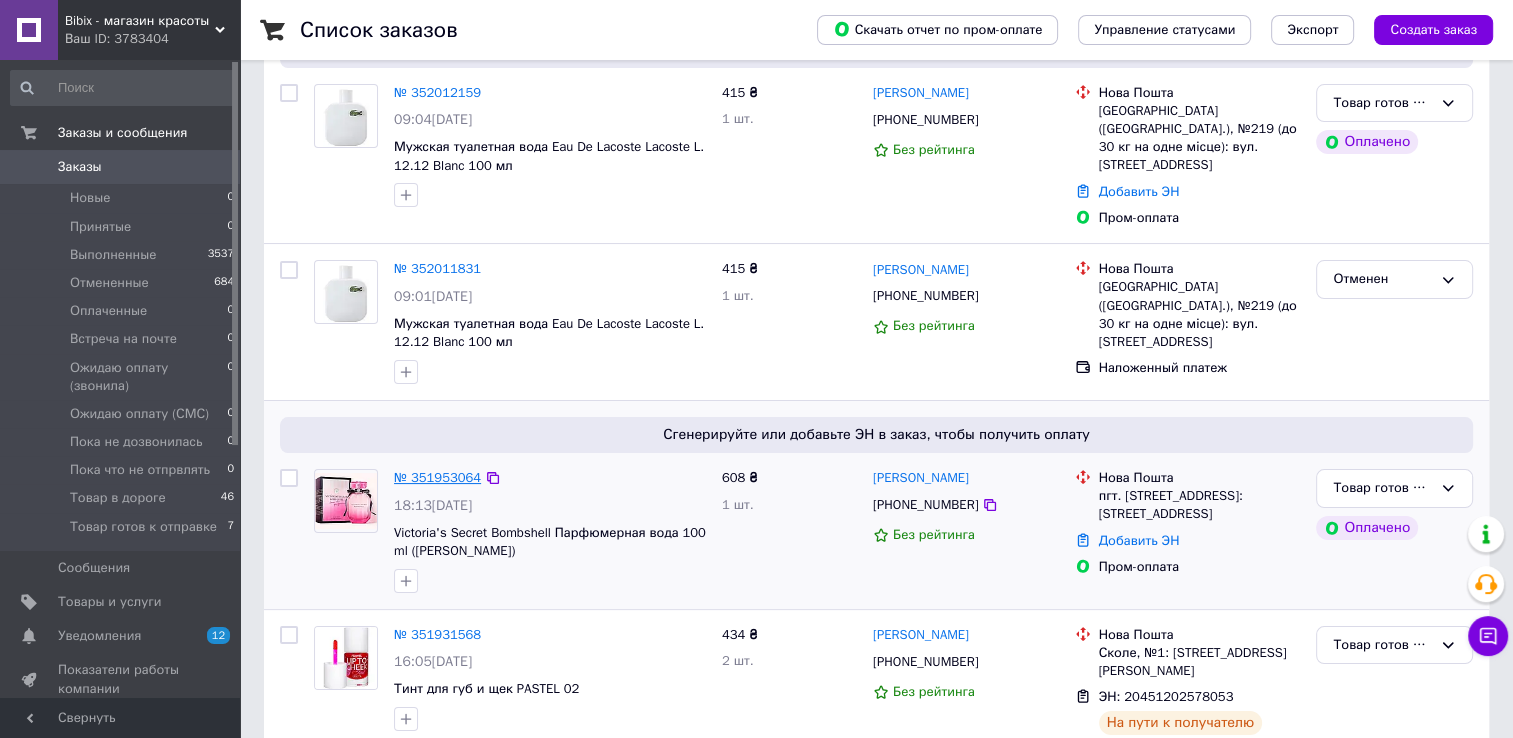 click on "№ 351953064" at bounding box center [437, 477] 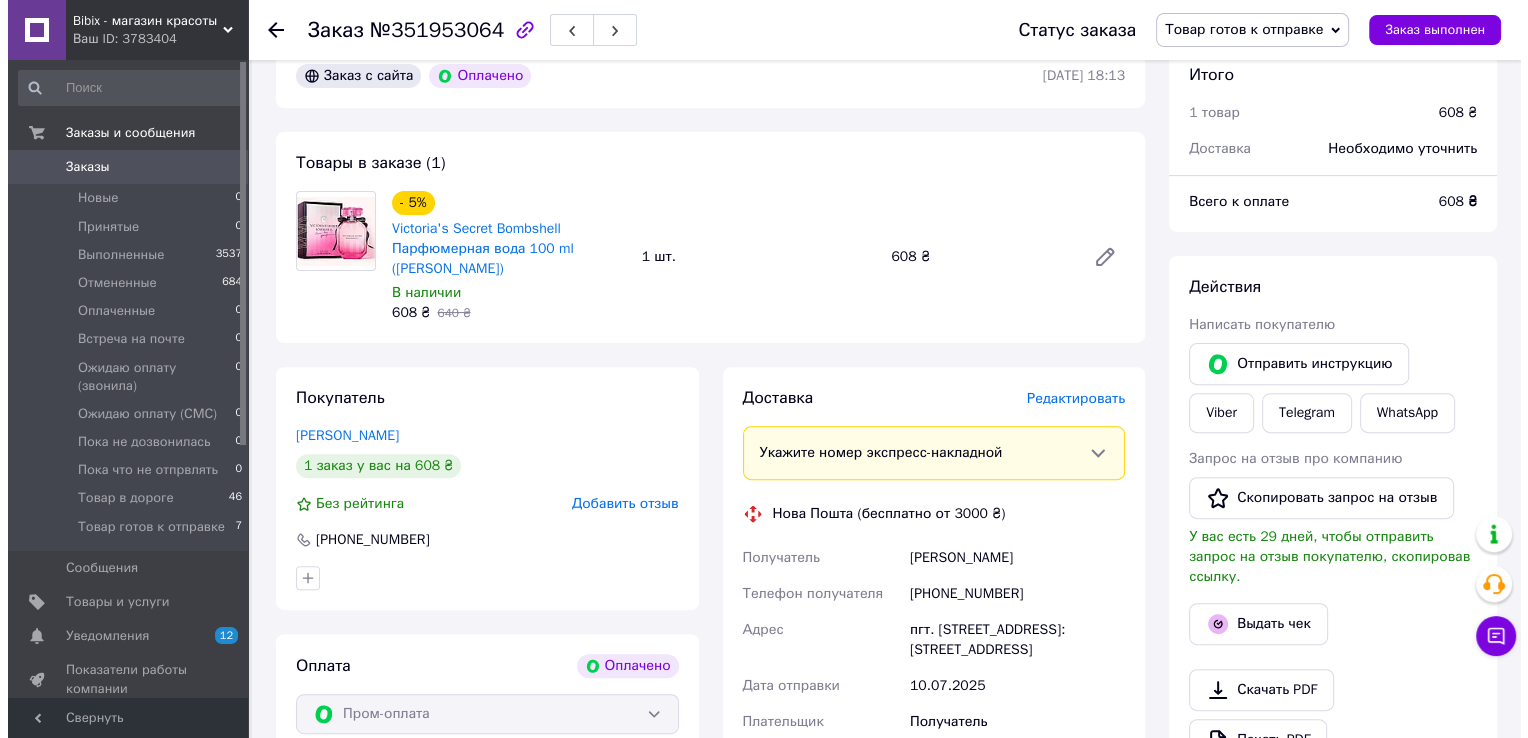 scroll, scrollTop: 700, scrollLeft: 0, axis: vertical 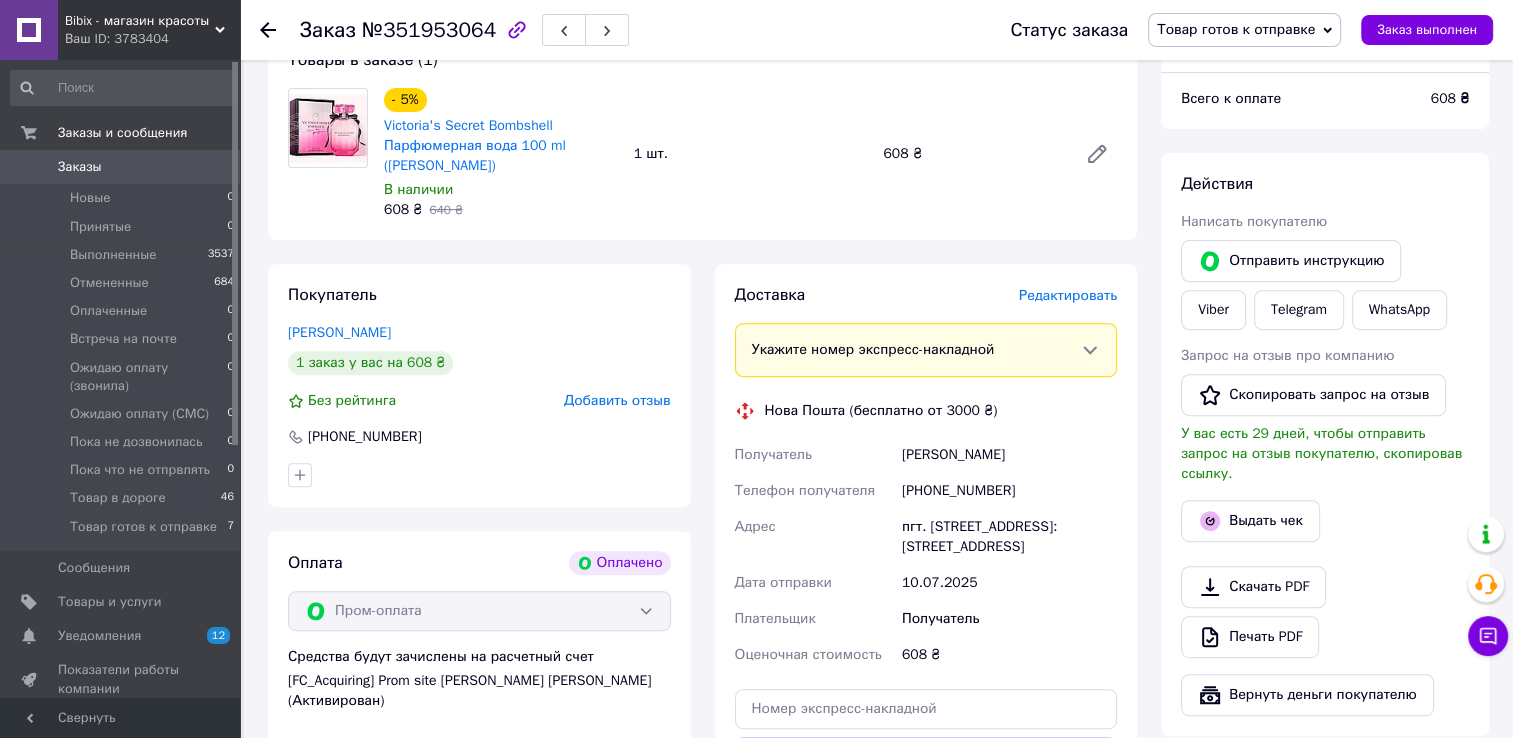 click on "Редактировать" at bounding box center (1068, 295) 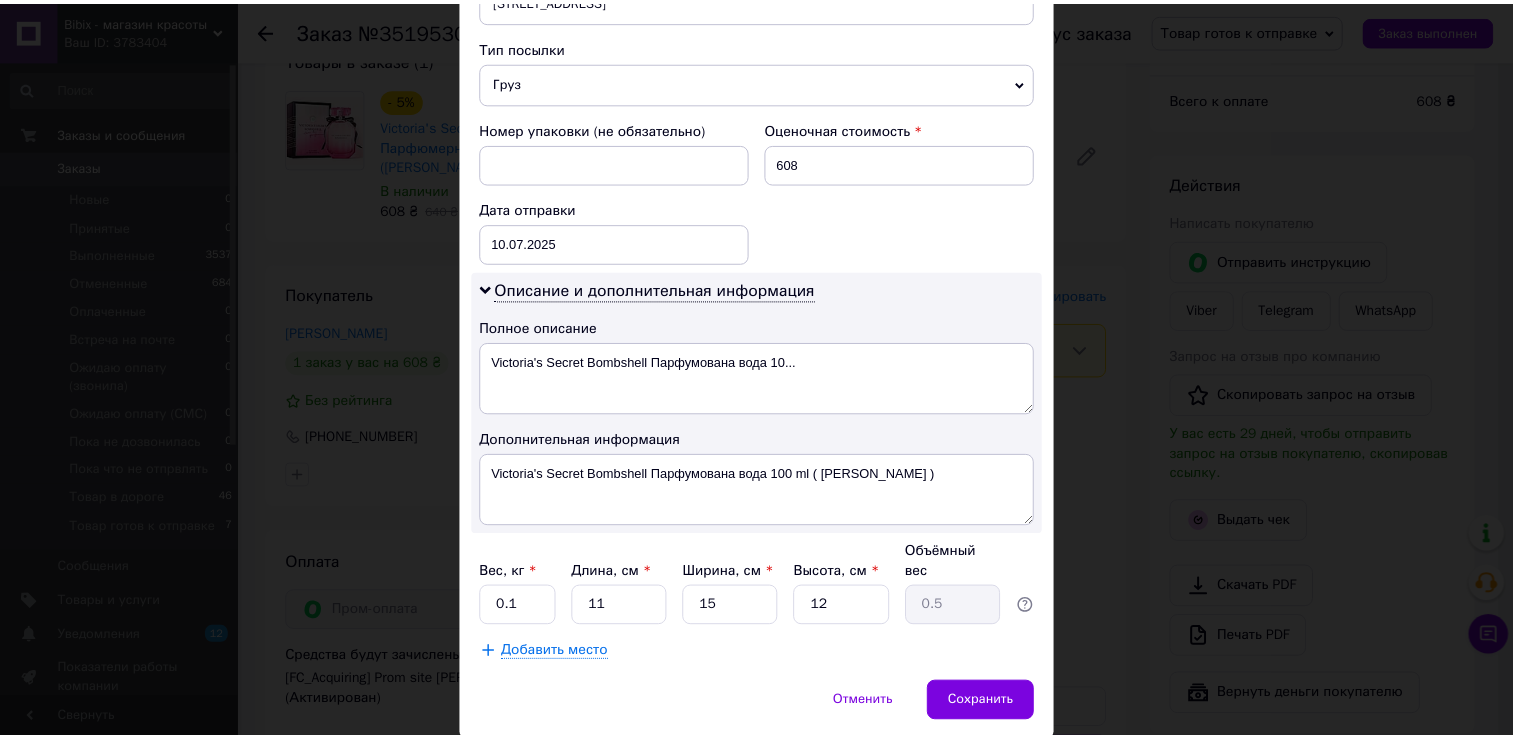 scroll, scrollTop: 807, scrollLeft: 0, axis: vertical 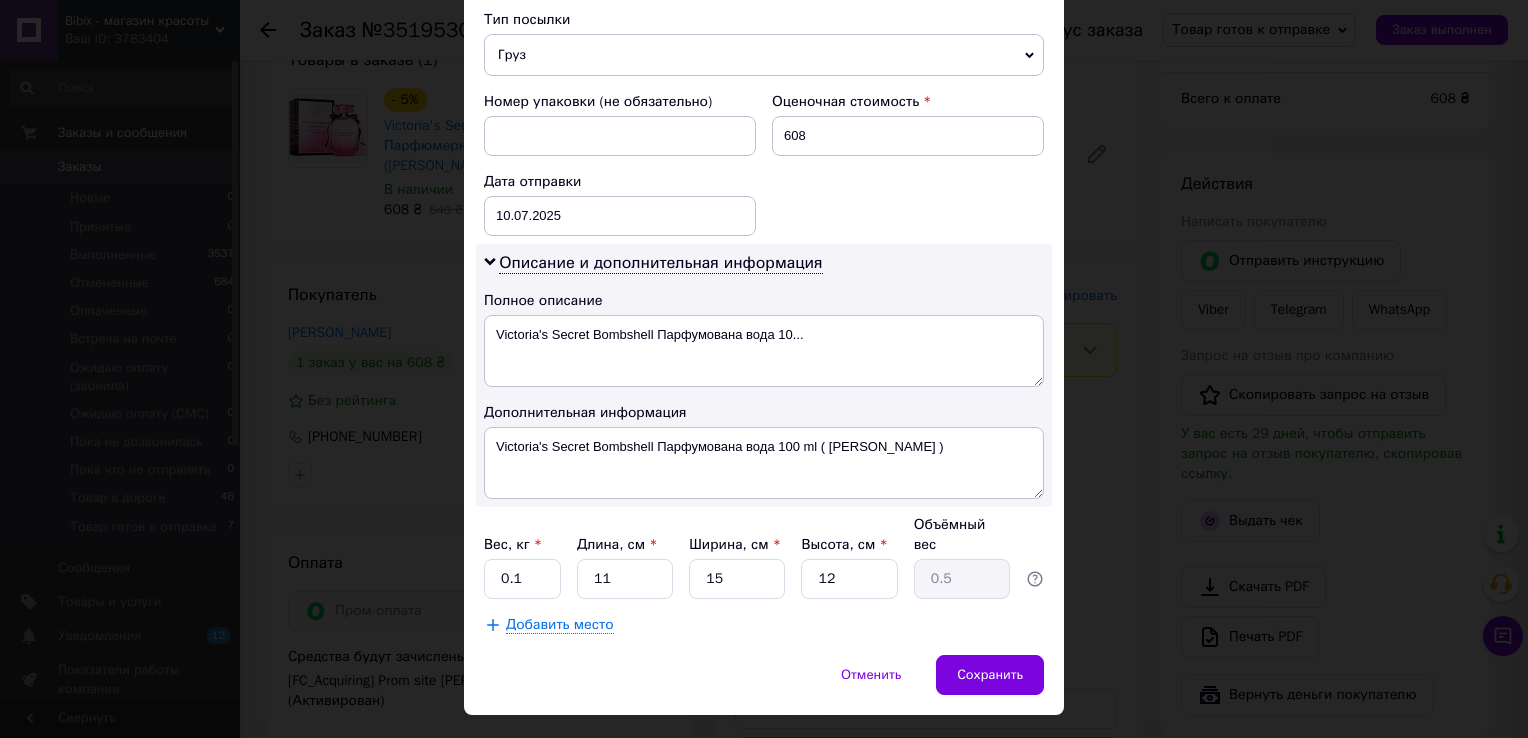 click on "× Редактирование доставки Способ доставки Нова Пошта (бесплатно от 3000 ₴) Плательщик Получатель Отправитель Фамилия получателя Голуб Имя получателя Наталя Отчество получателя Телефон получателя +380985062421 Тип доставки В отделении Курьером В почтомате Город пгт. Новониколаевка (Запорожская обл., Запорожский р-н.) Отделение №1: ул. Украинская, 23 Место отправки м. Київ (Київська обл.): №357 (до 5 кг): вул. Воскресенська, 18 Нет совпадений. Попробуйте изменить условия поиска Добавить еще место отправки Тип посылки Груз Документы Номер упаковки (не обязательно) 608 < 2025" at bounding box center [764, 369] 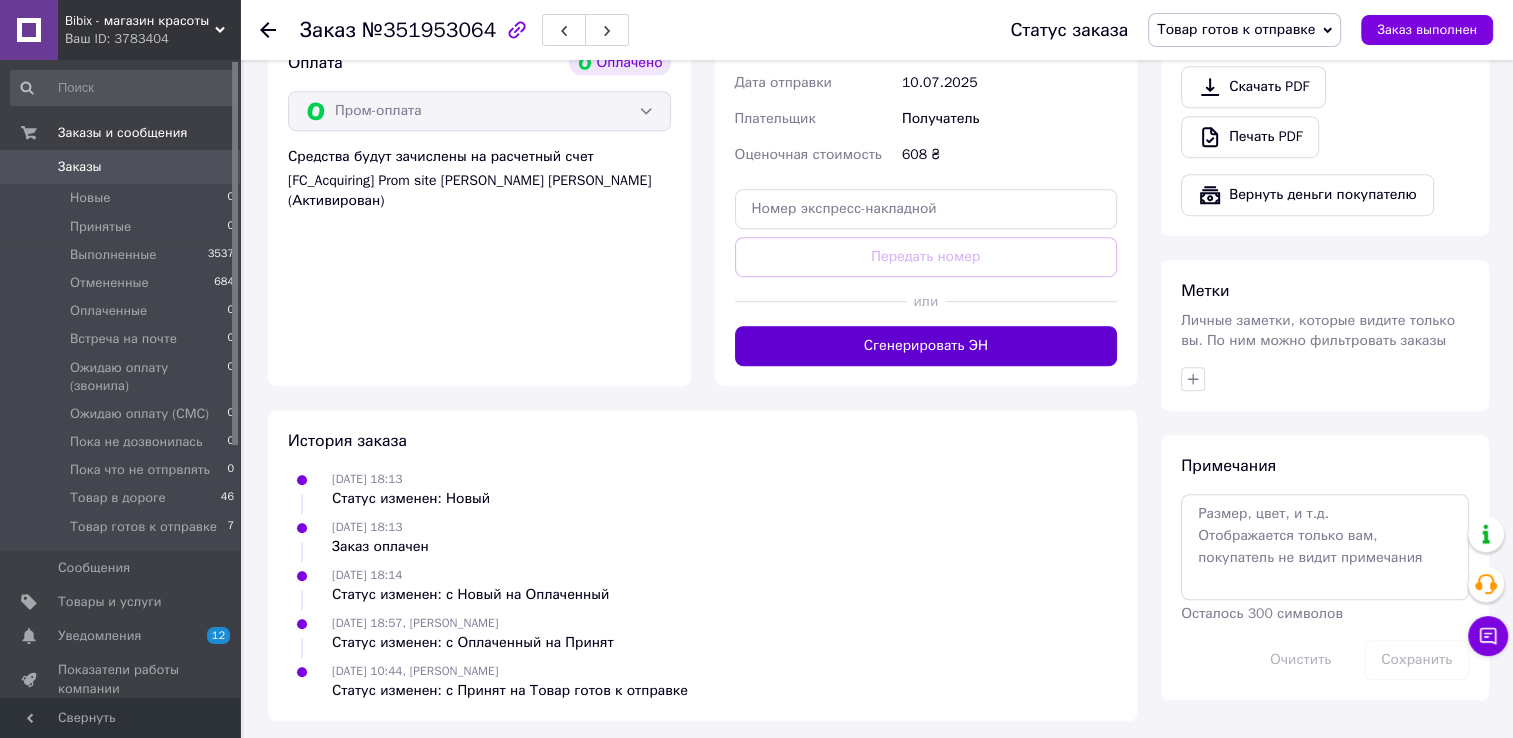 click on "Сгенерировать ЭН" at bounding box center [926, 346] 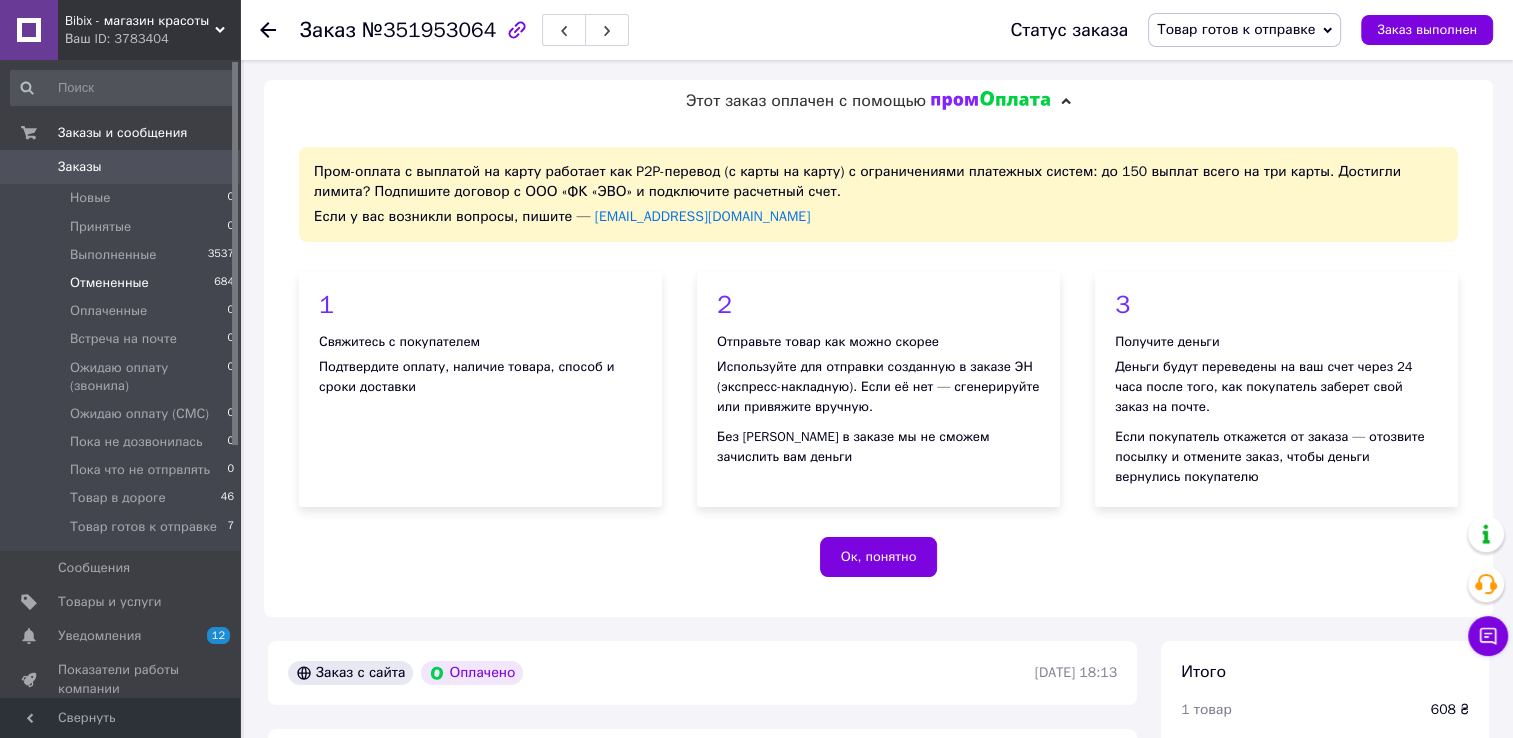 scroll, scrollTop: 0, scrollLeft: 0, axis: both 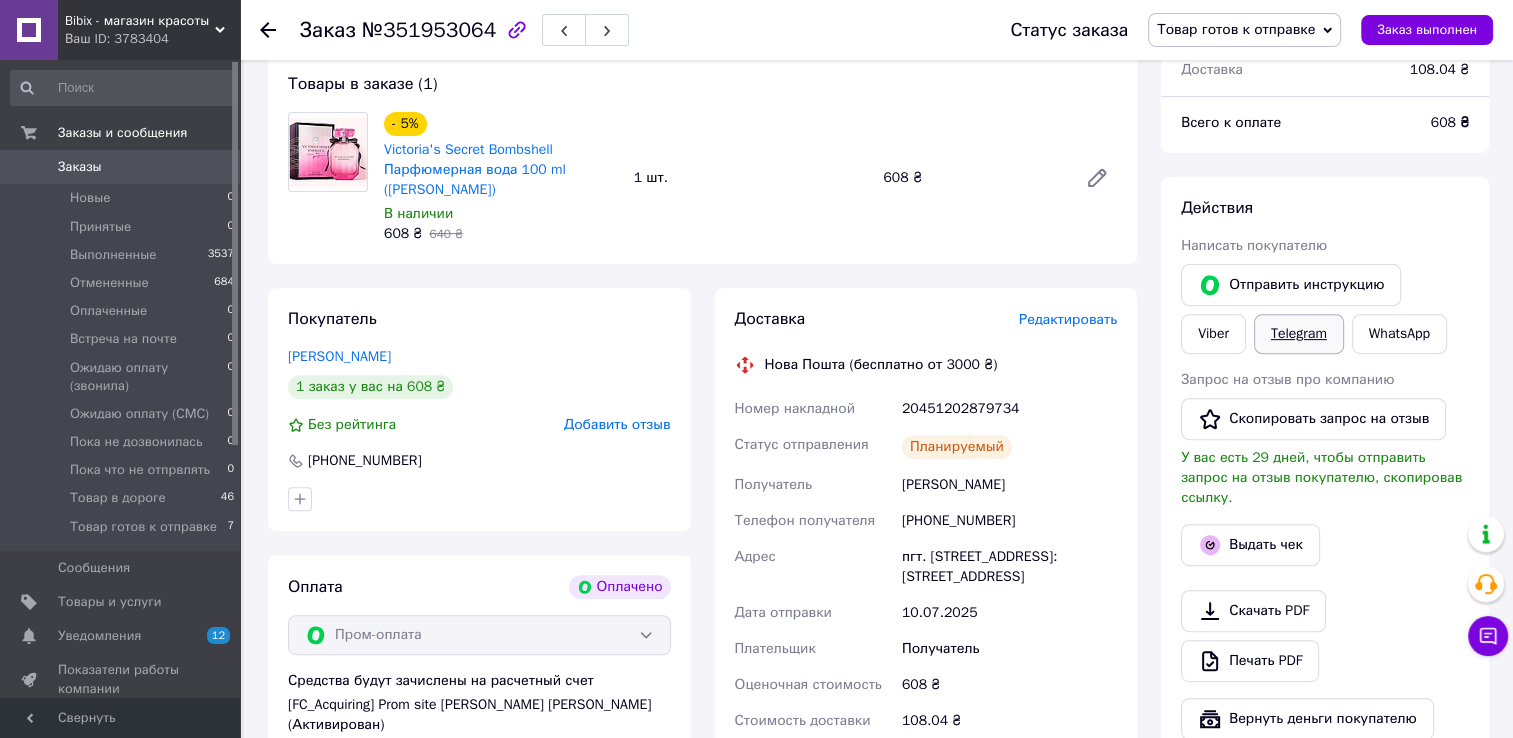 click on "Telegram" at bounding box center (1299, 334) 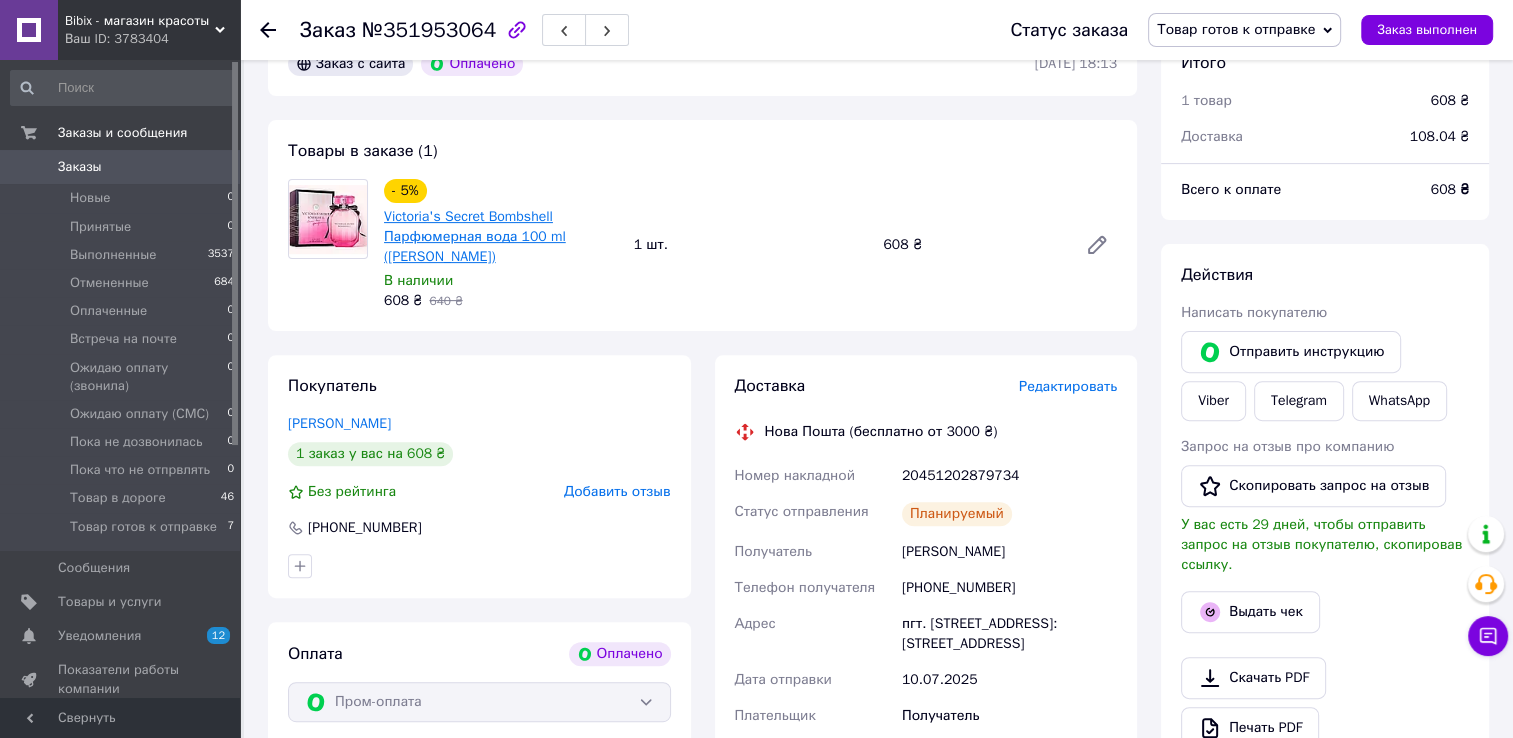 scroll, scrollTop: 676, scrollLeft: 0, axis: vertical 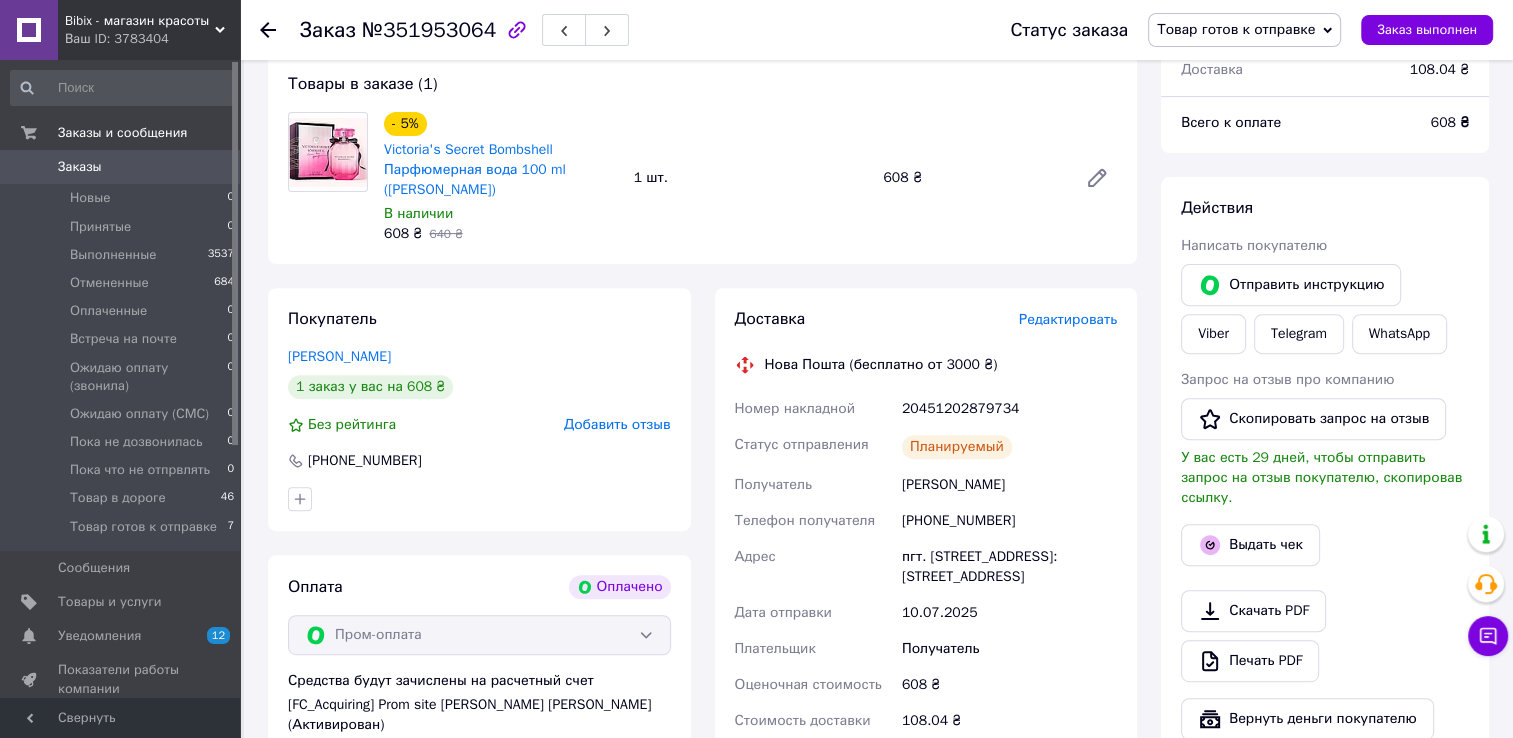 click 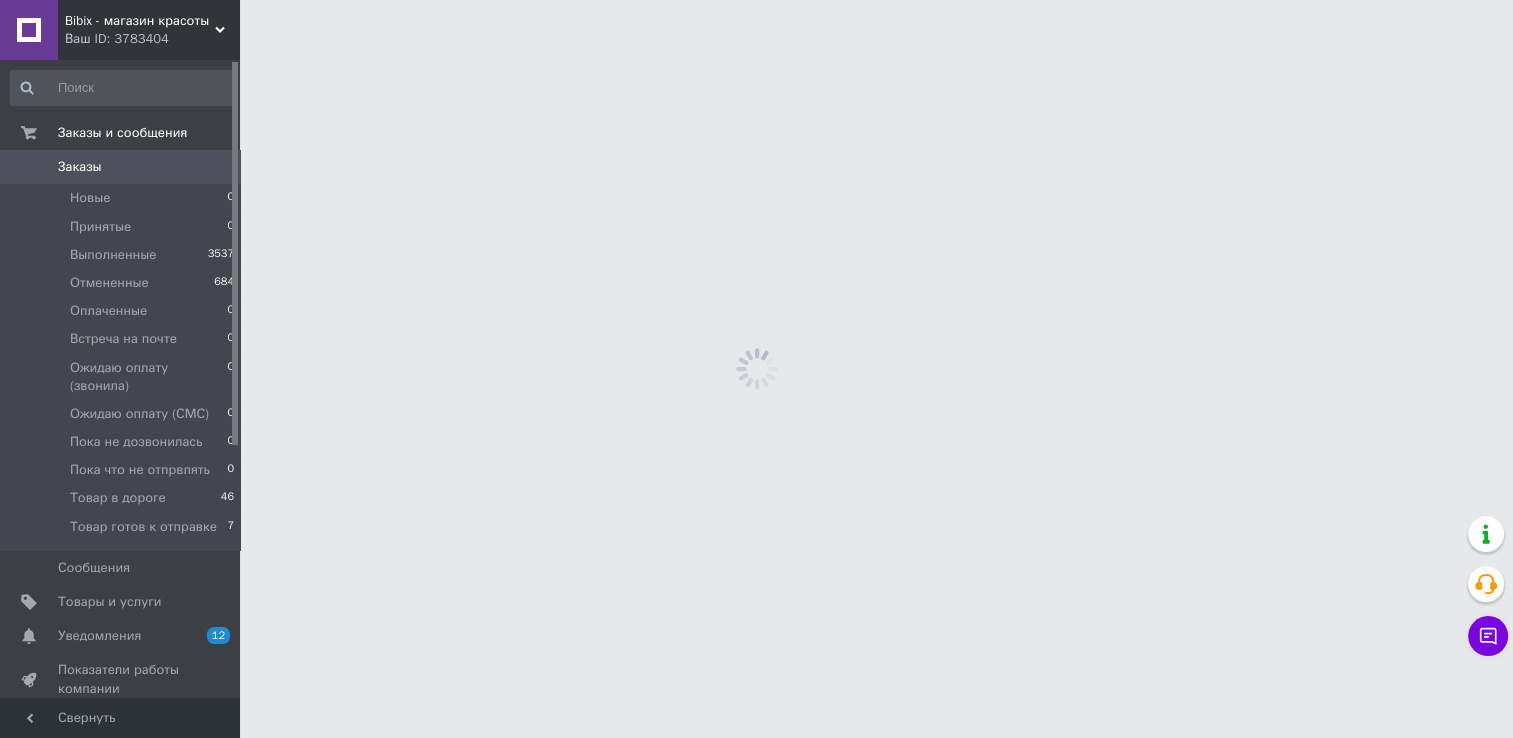 scroll, scrollTop: 0, scrollLeft: 0, axis: both 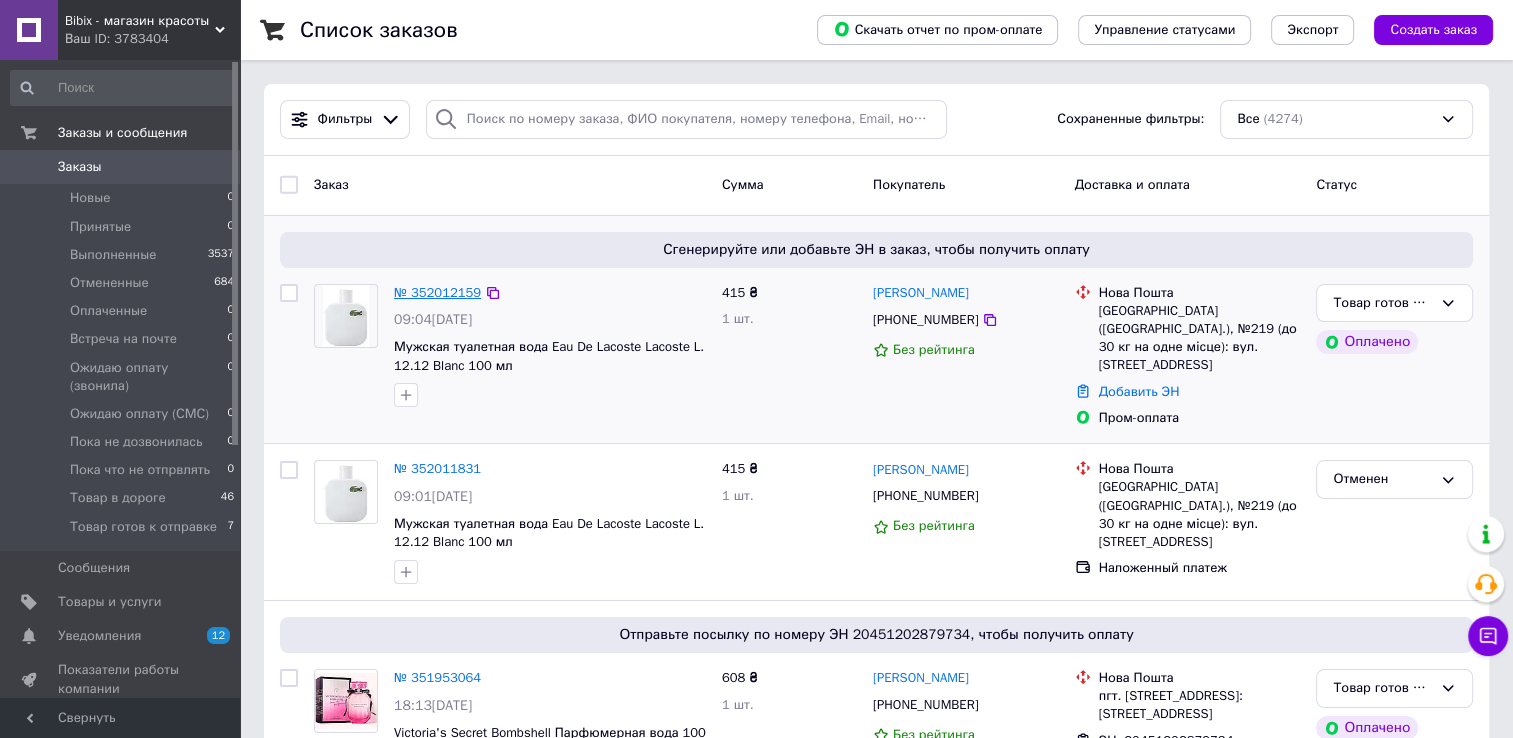 click on "№ 352012159" at bounding box center [437, 292] 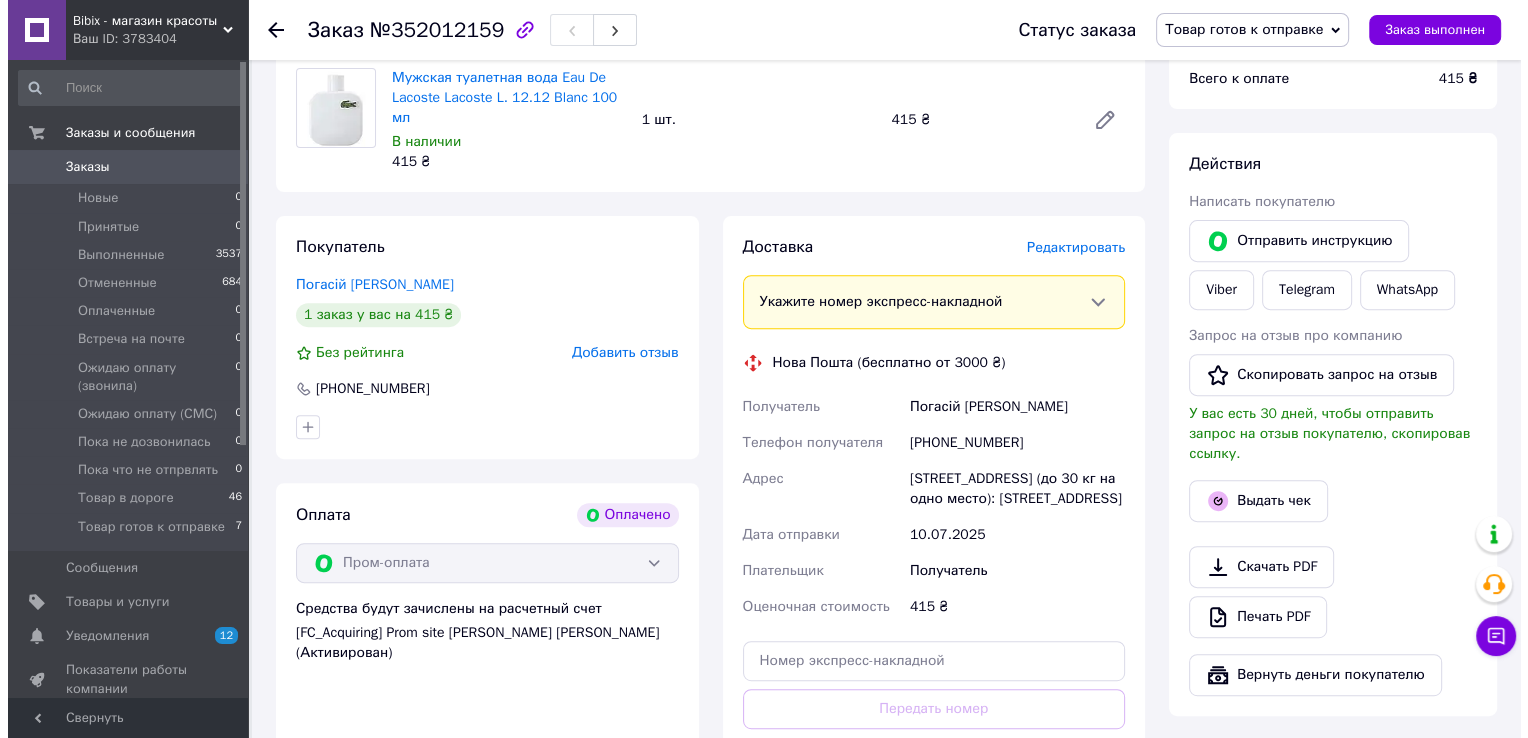 scroll, scrollTop: 700, scrollLeft: 0, axis: vertical 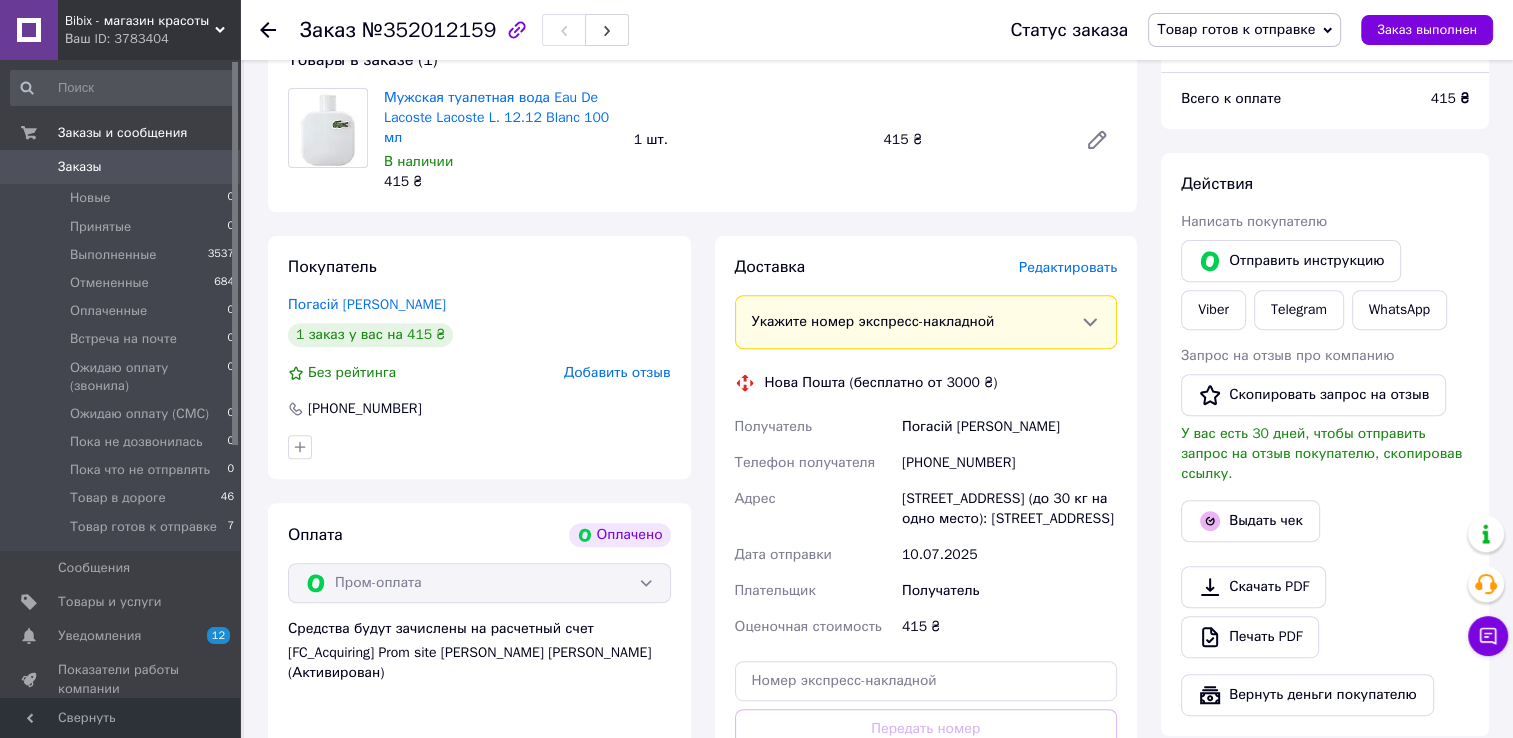 click on "Редактировать" at bounding box center (1068, 267) 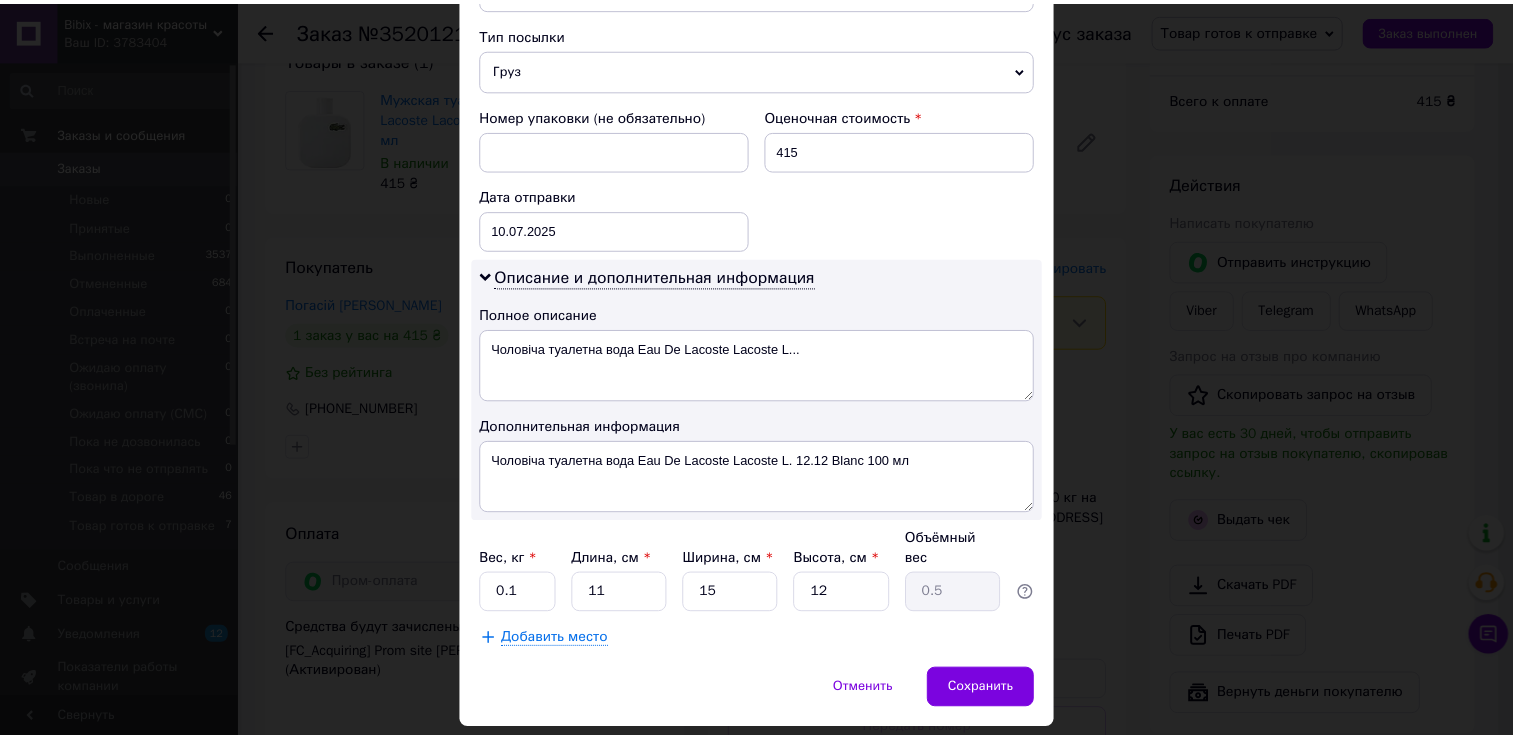 scroll, scrollTop: 807, scrollLeft: 0, axis: vertical 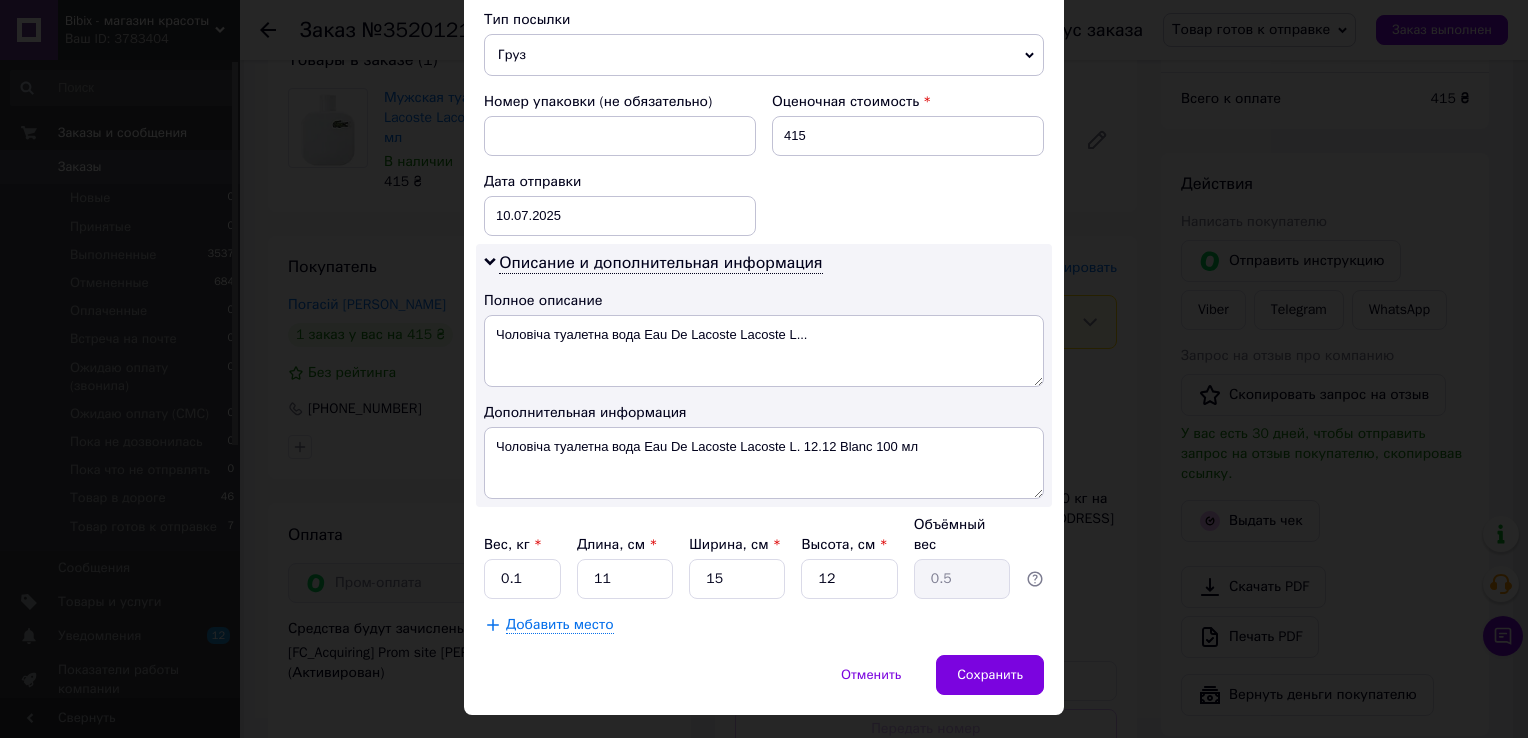 drag, startPoint x: 1154, startPoint y: 289, endPoint x: 1130, endPoint y: 277, distance: 26.832815 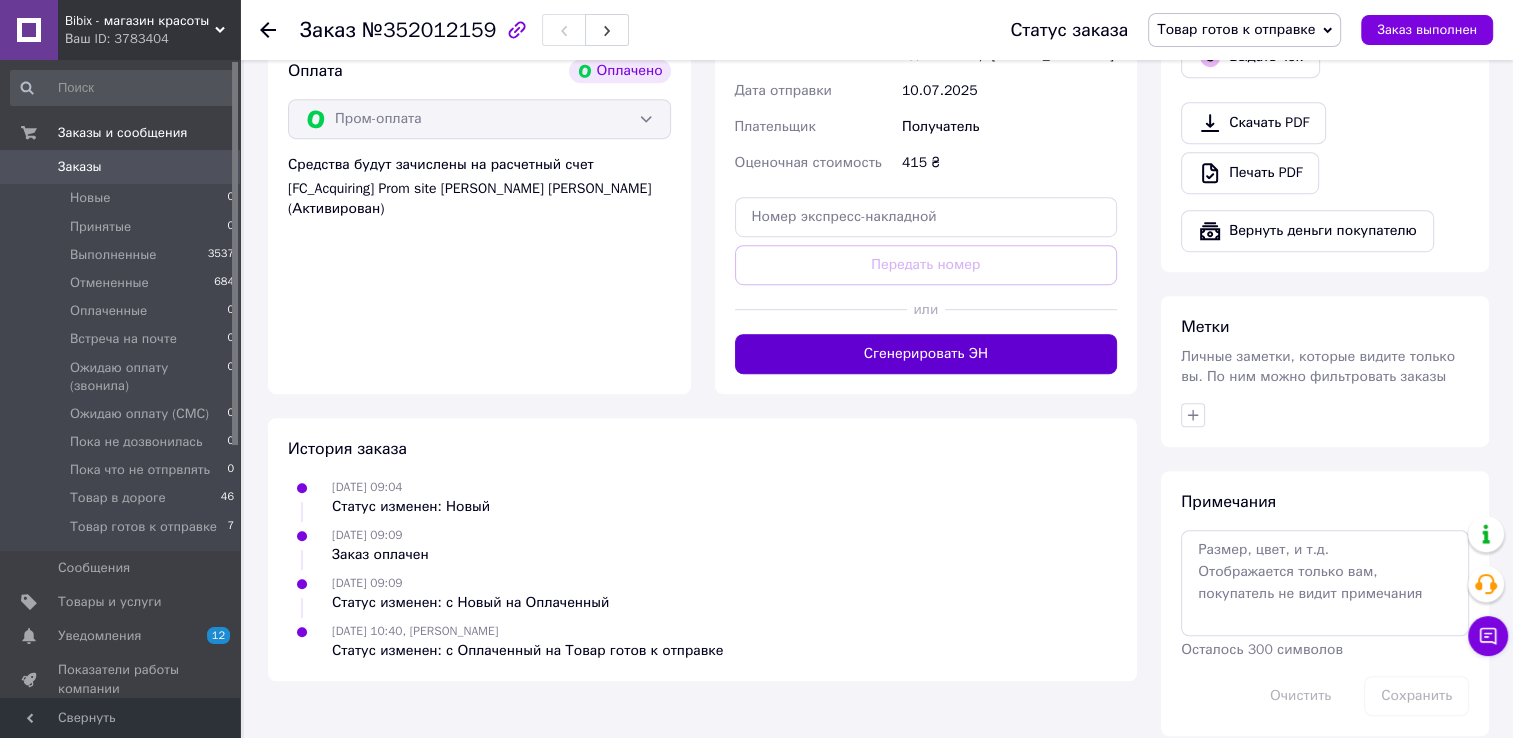 click on "Сгенерировать ЭН" at bounding box center (926, 354) 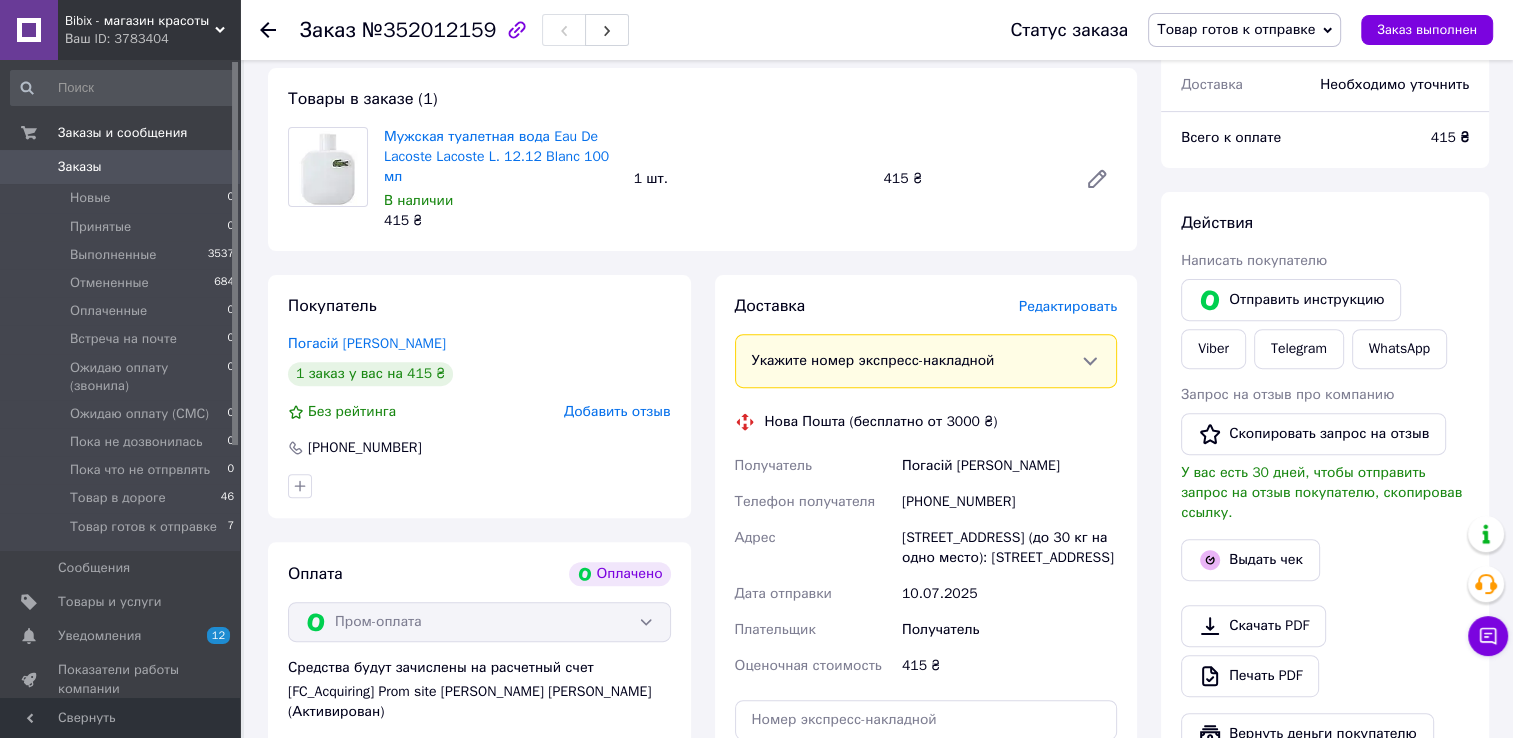 scroll, scrollTop: 664, scrollLeft: 0, axis: vertical 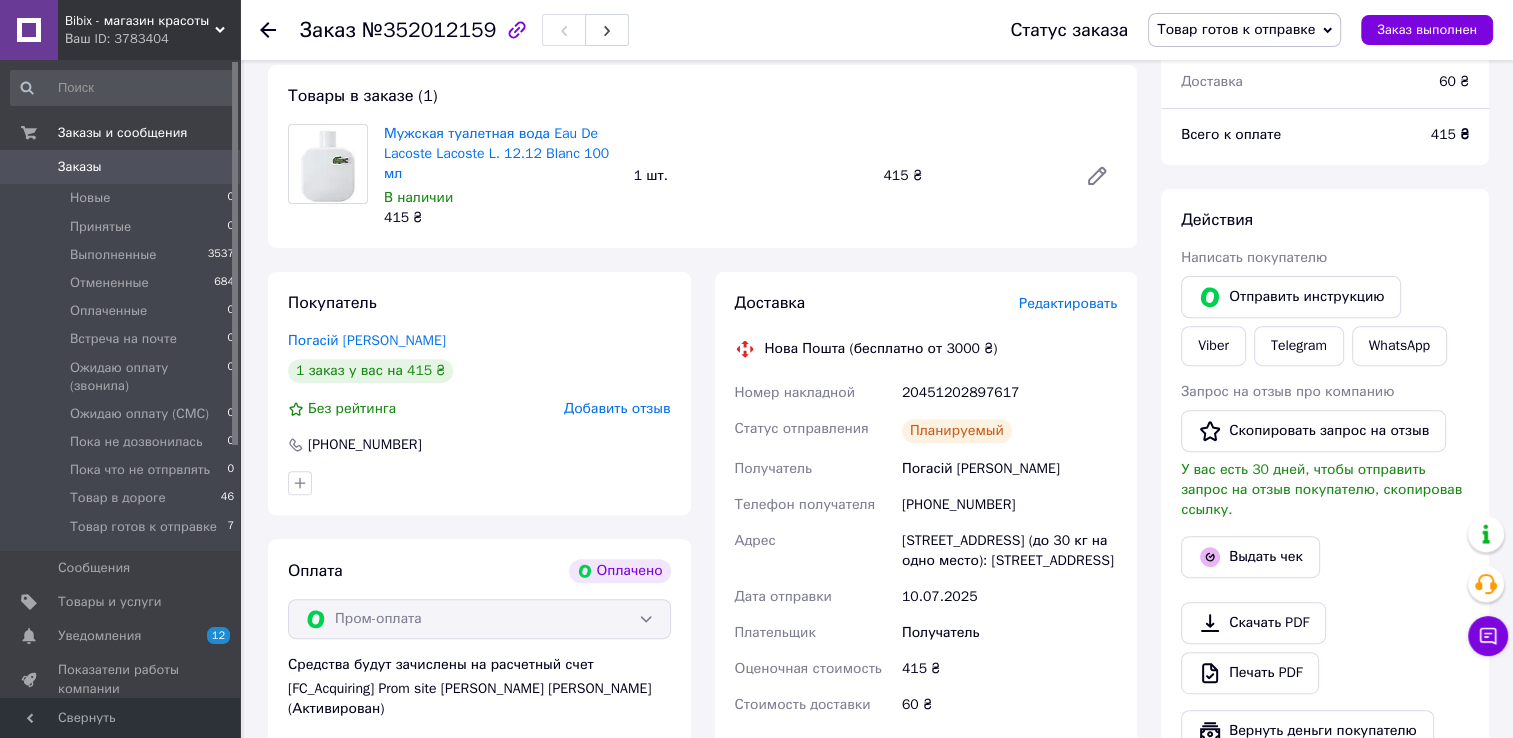 click on "Заказы" at bounding box center (121, 167) 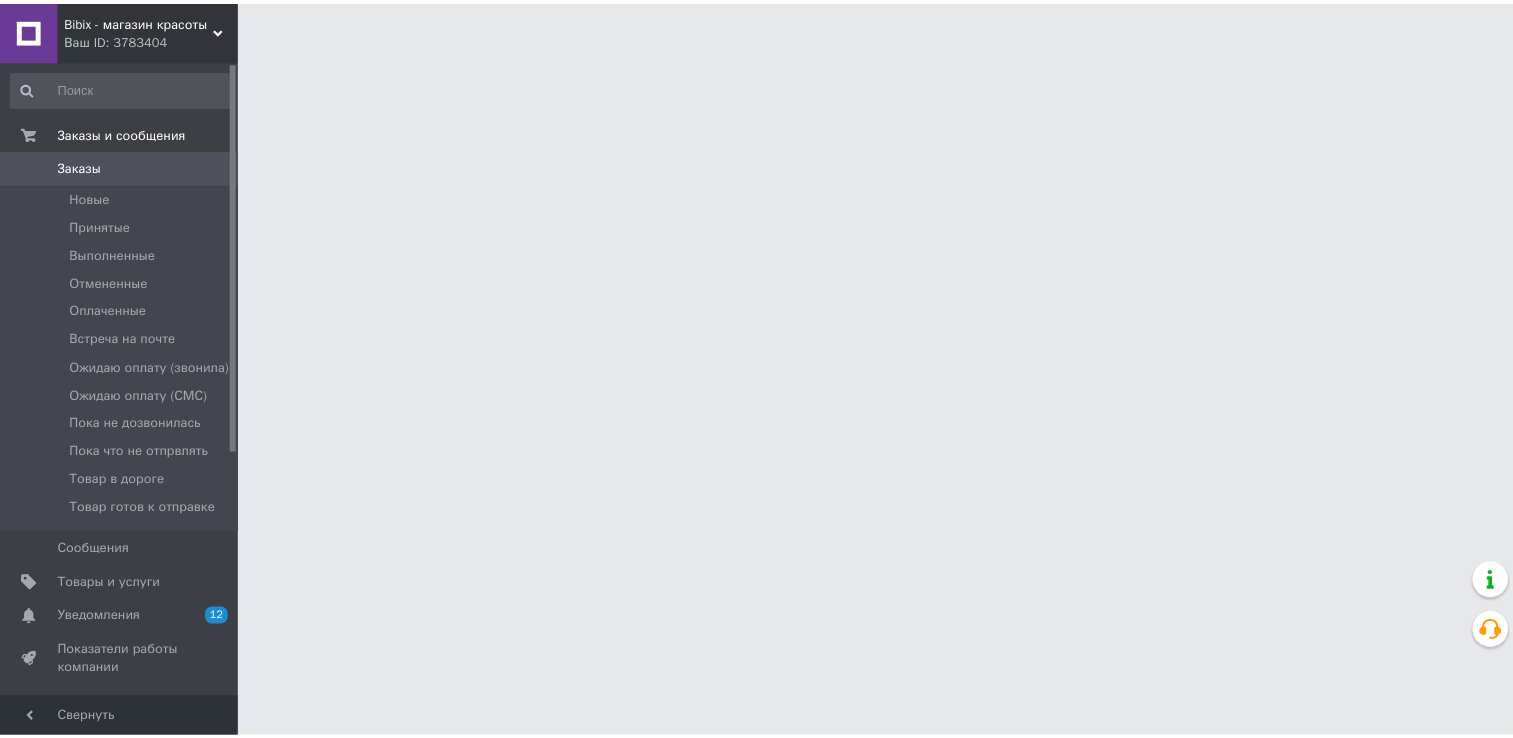 scroll, scrollTop: 0, scrollLeft: 0, axis: both 